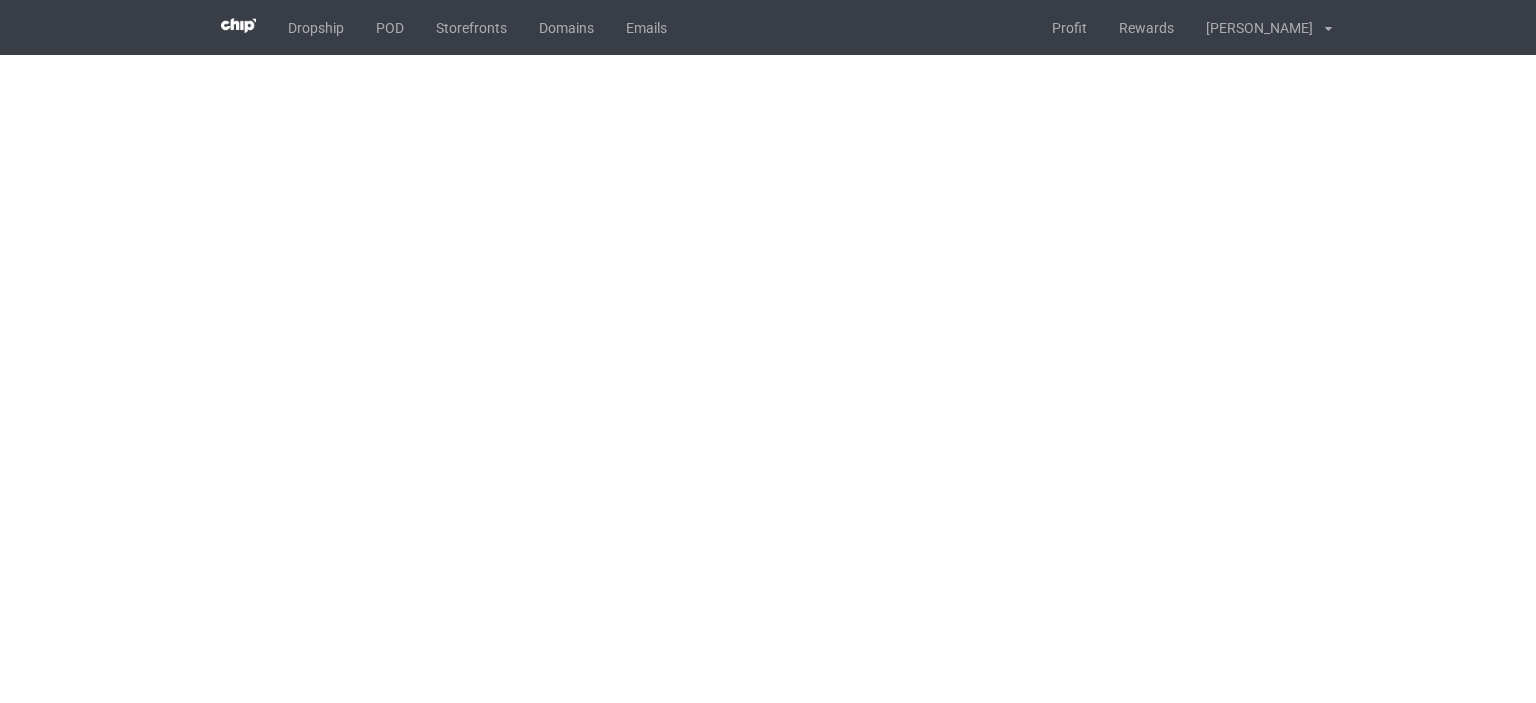 scroll, scrollTop: 0, scrollLeft: 0, axis: both 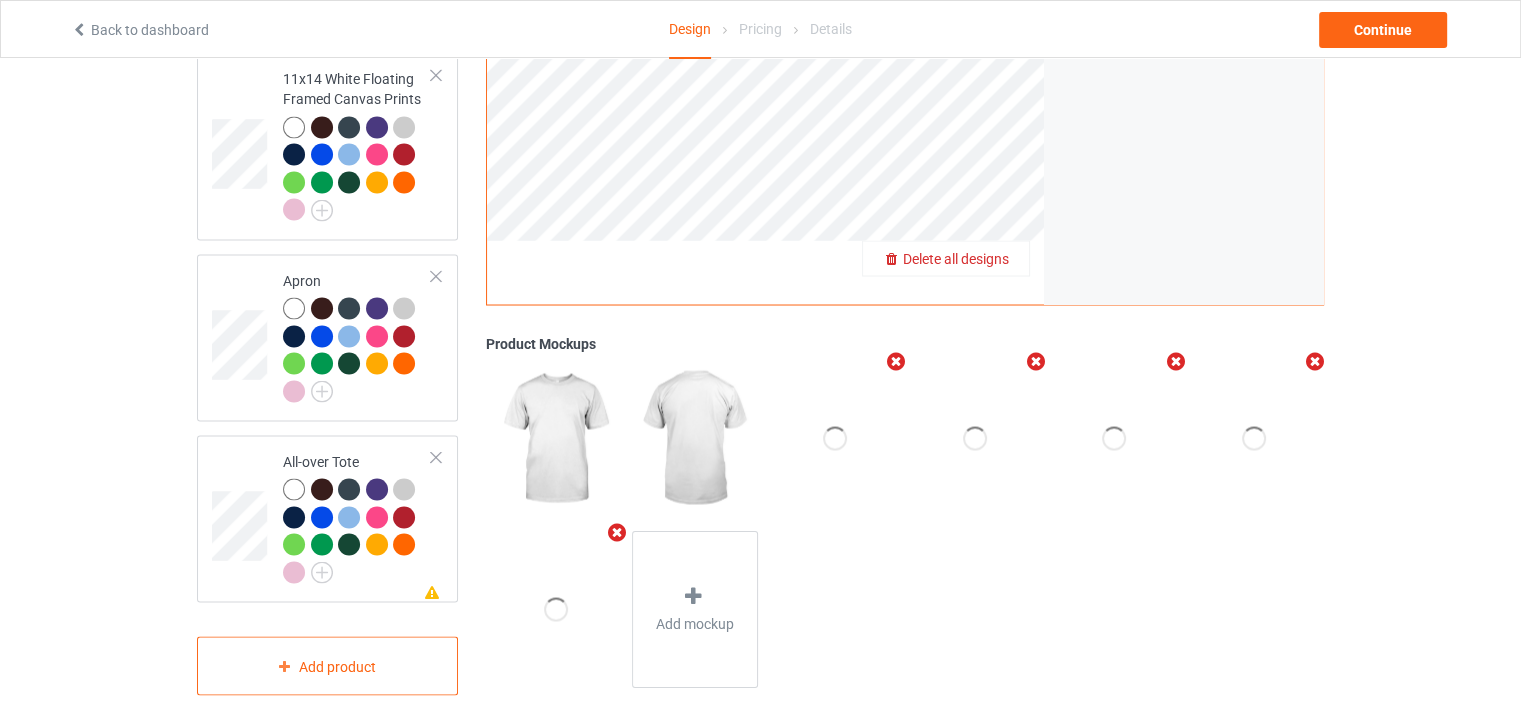 click on "Delete all designs" at bounding box center (956, 259) 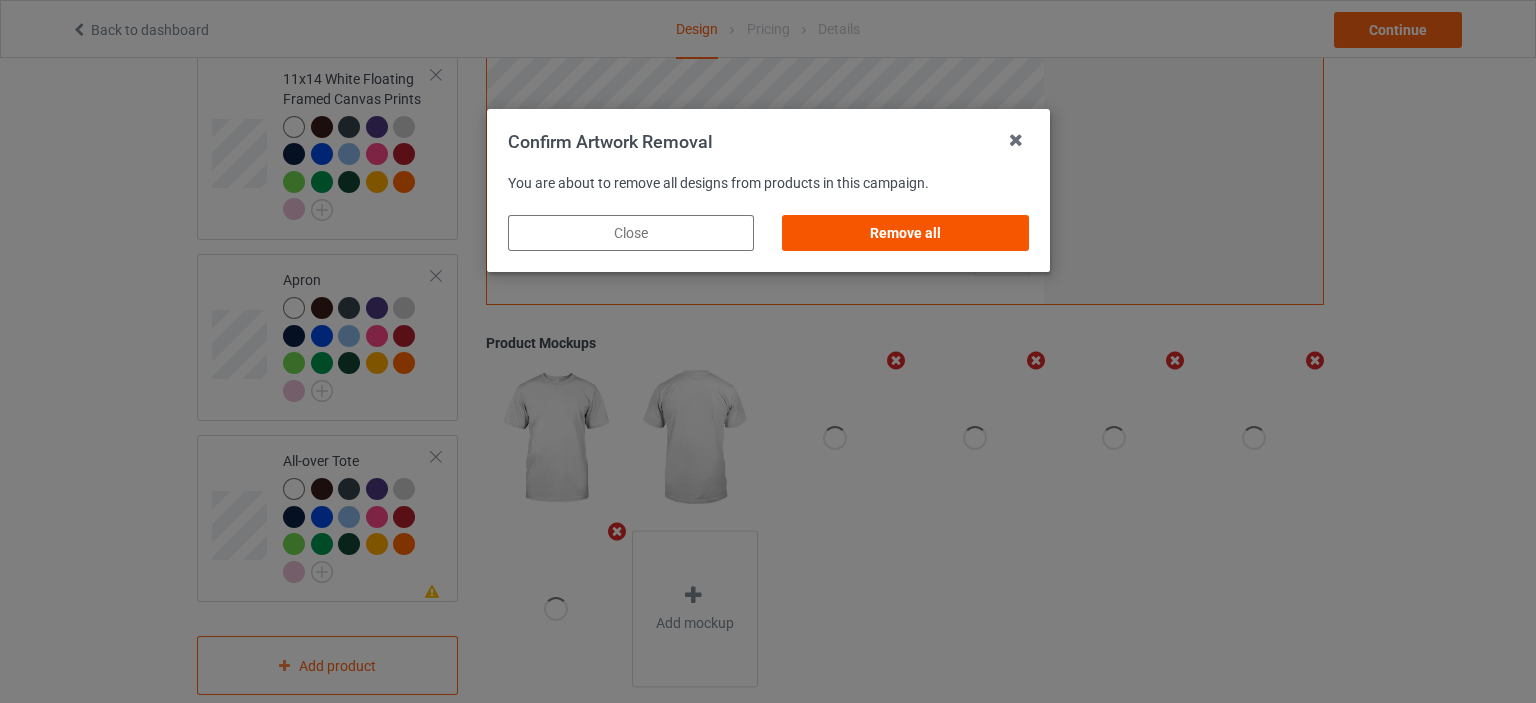 click on "Remove all" at bounding box center [905, 233] 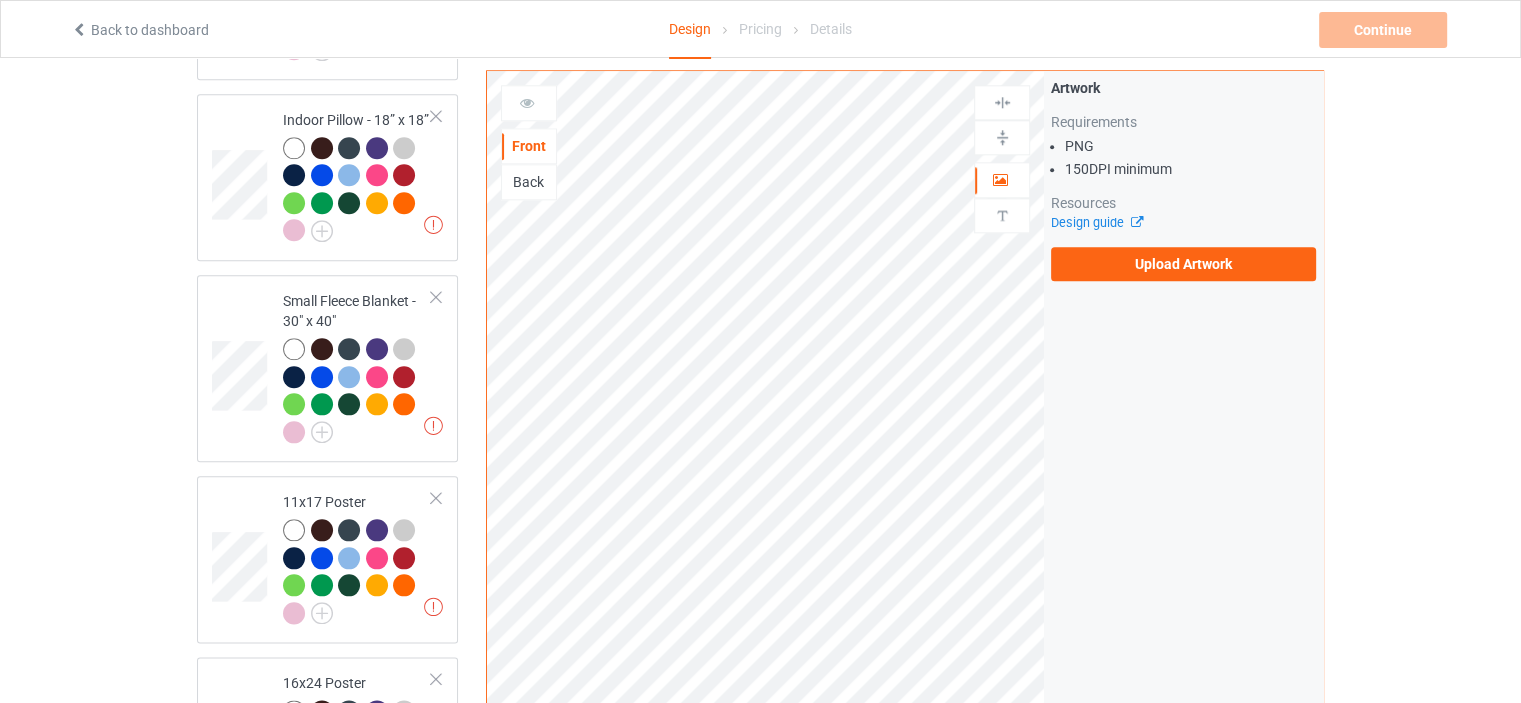 scroll, scrollTop: 0, scrollLeft: 0, axis: both 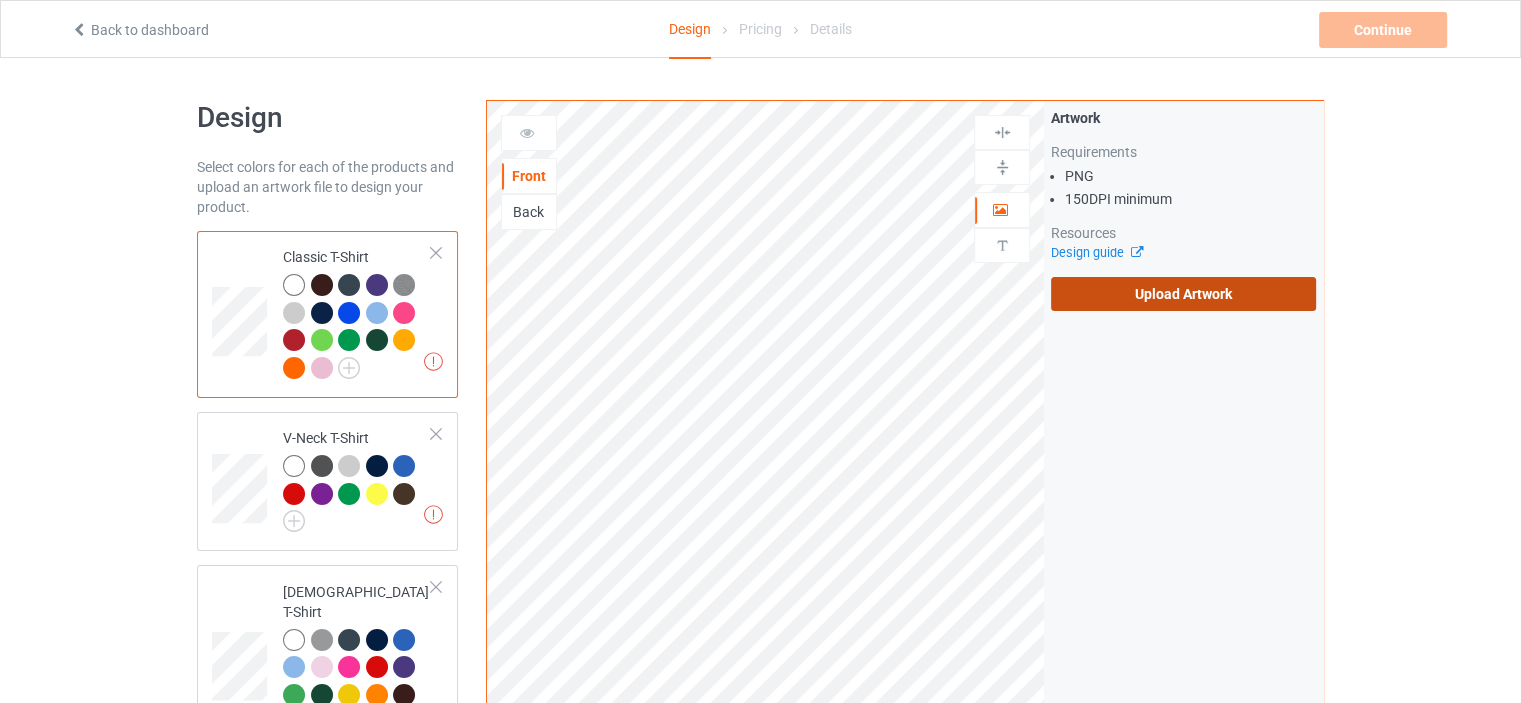click on "Upload Artwork" at bounding box center (1183, 294) 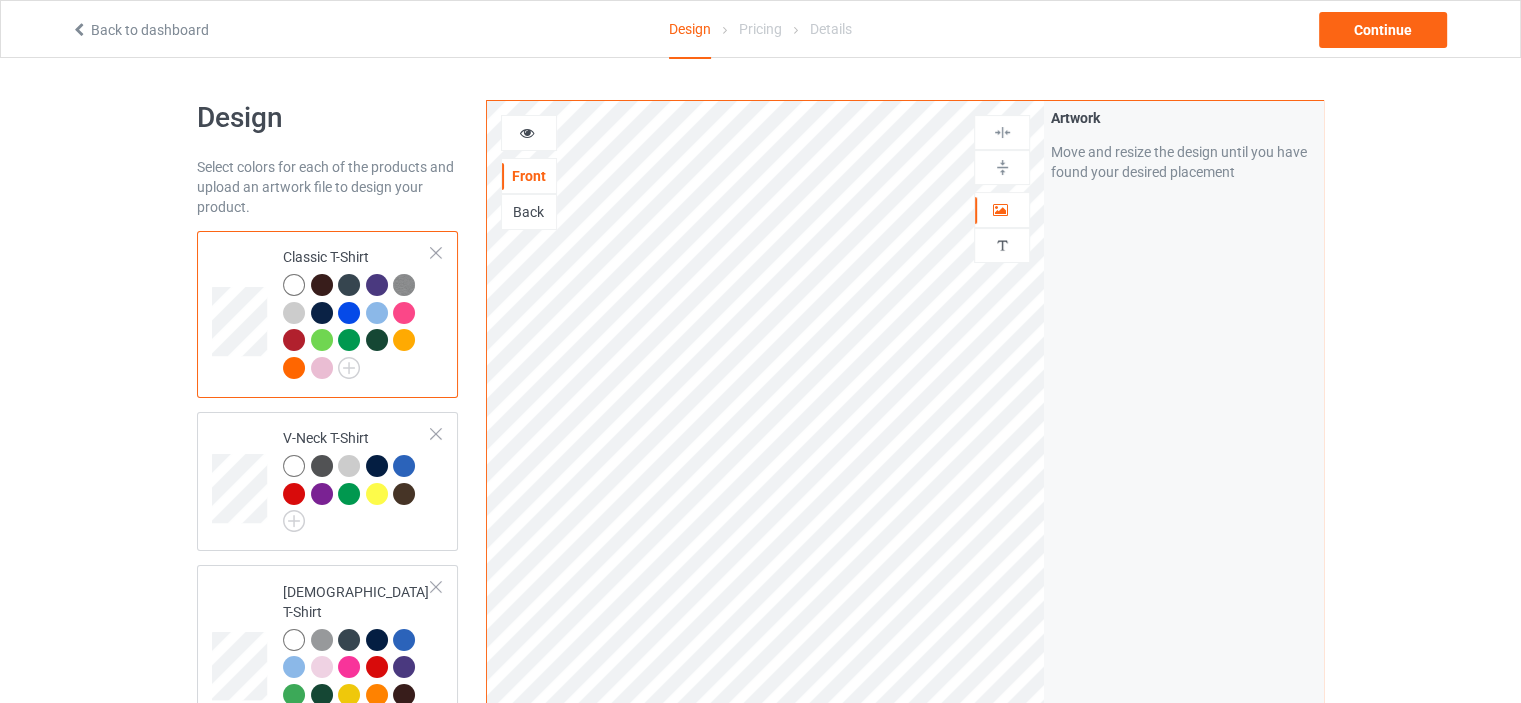 click on "Design Select colors for each of the products and upload an artwork file to design your product. Classic T-Shirt V-Neck T-Shirt [DEMOGRAPHIC_DATA] T-Shirt Hooded Sweatshirt Crewneck Sweatshirt Premium Fit Mens Tee Long Sleeve Tee Baseball Tee Mug Color Changing Mug Youth T-Shirt Missing artwork on 1 side(s) Indoor Pillow - 16” x 16” Missing artwork on 1 side(s) Indoor Pillow - 18” x 18” Small Fleece Blanket - 30" x 40" 11x17 Poster 16x24 Poster 24x36 Poster 16x20 Gallery Wrapped Canvas Prints 12x16 Black Hanging Canvas 11x14 White Floating Framed Canvas Prints Apron Missing artwork on 1 side(s) All-over Tote Add product Front Back Artwork Personalized text Artwork Move and resize the design until you have found your desired placement Product Mockups Add mockup" at bounding box center (760, 2206) 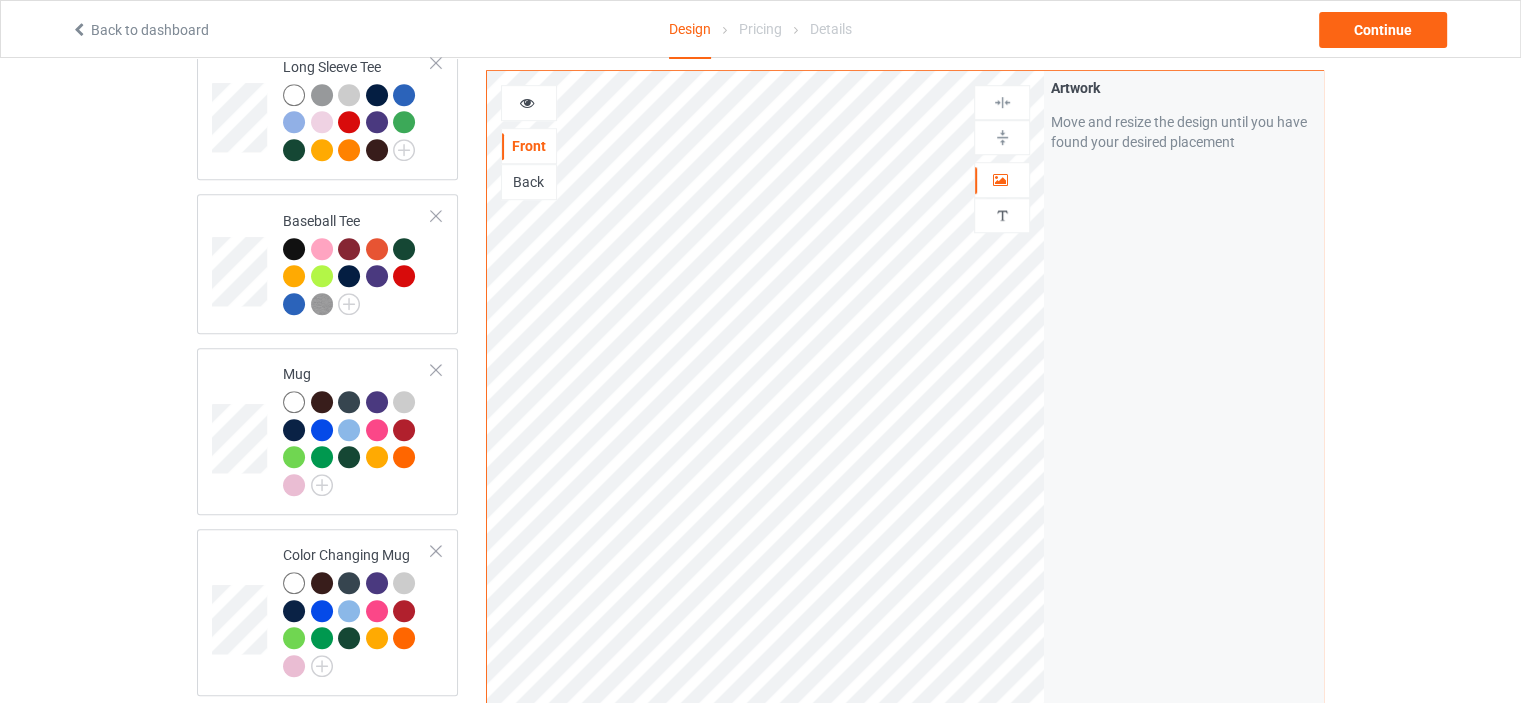 scroll, scrollTop: 1300, scrollLeft: 0, axis: vertical 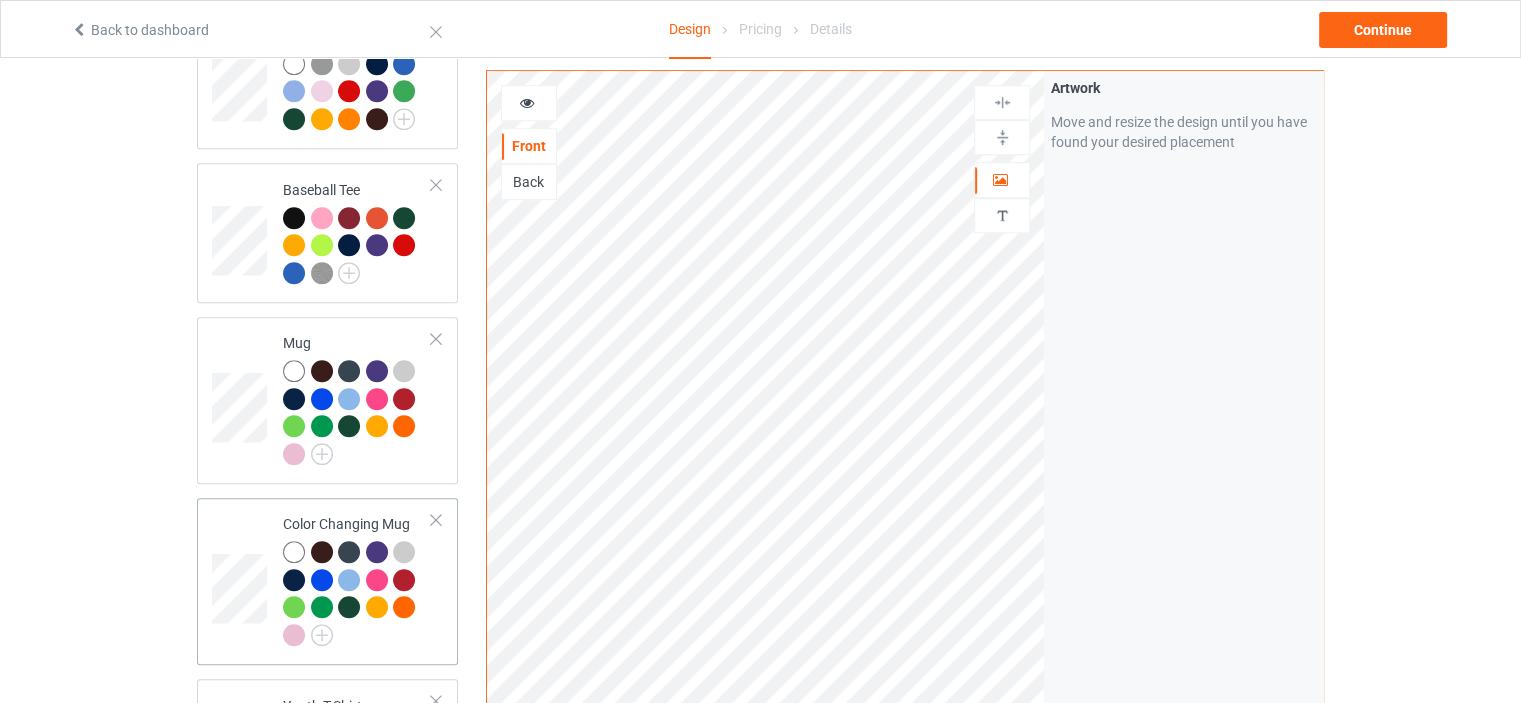 click on "Color Changing Mug" at bounding box center (357, 581) 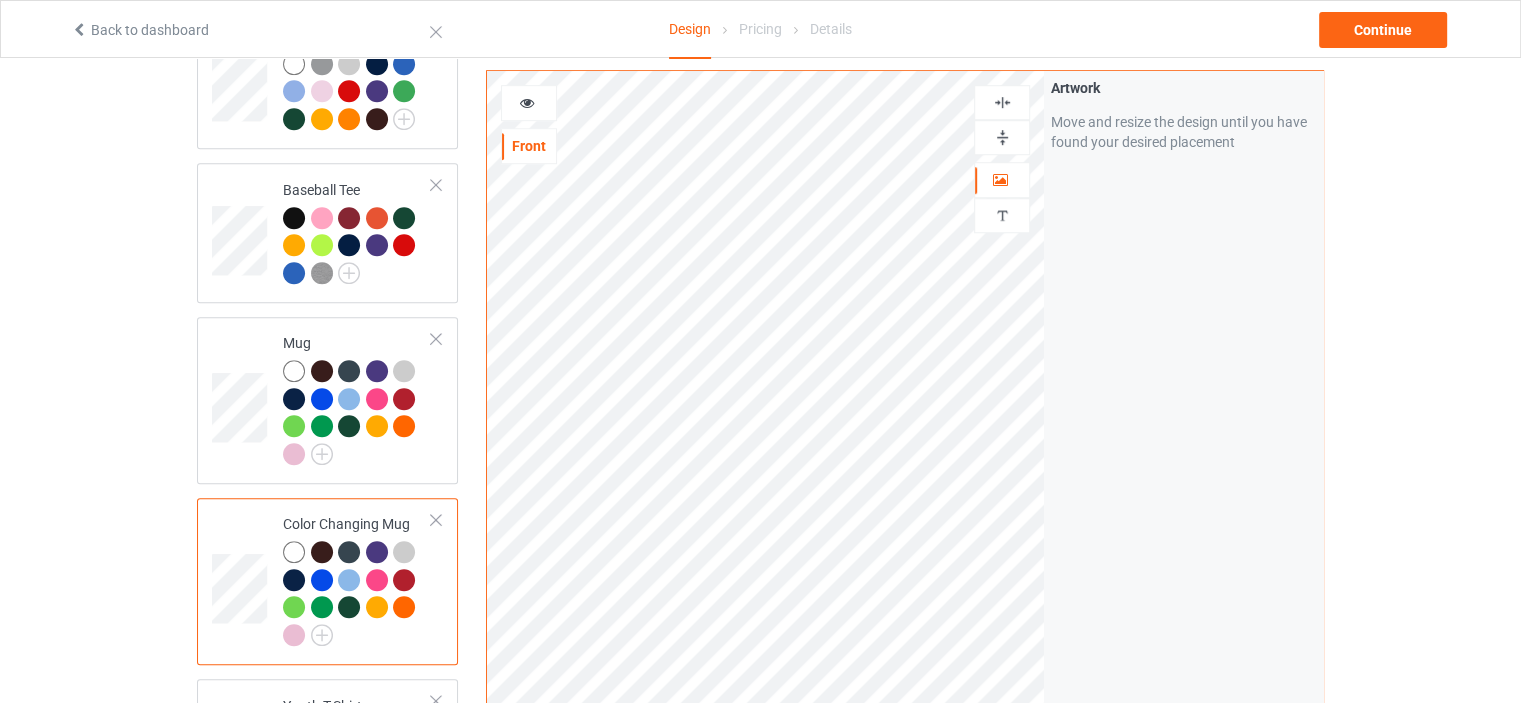 click at bounding box center [1002, 137] 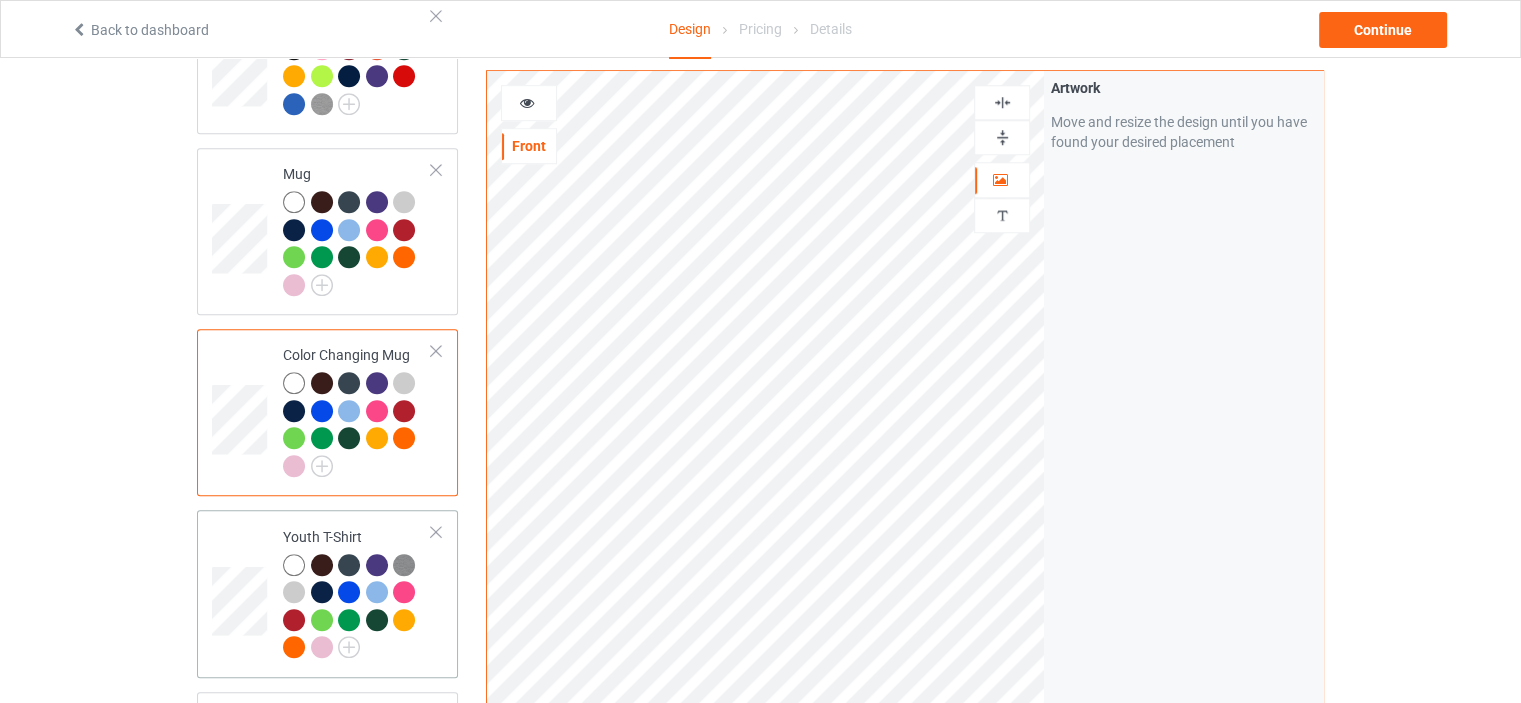 scroll, scrollTop: 1800, scrollLeft: 0, axis: vertical 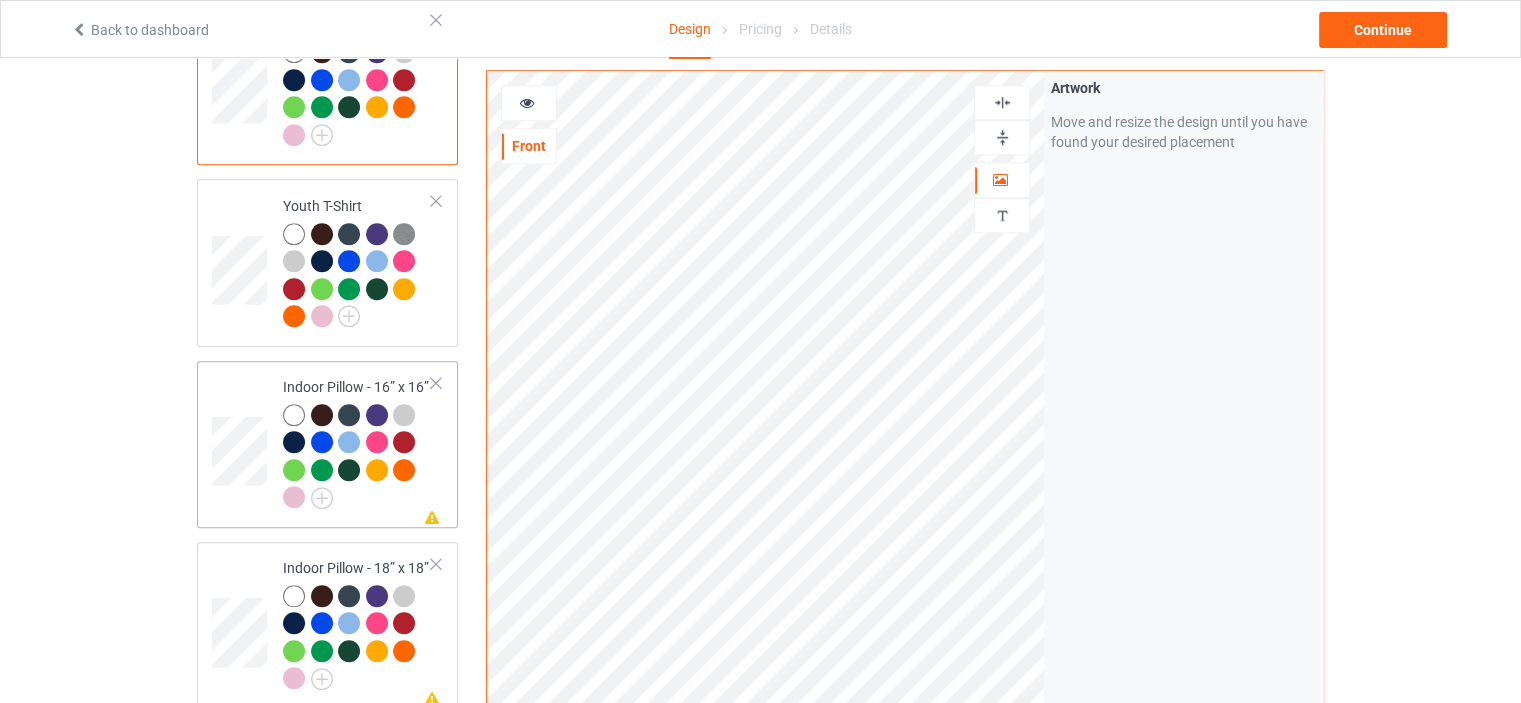 click on "Missing artwork on 1 side(s) Indoor Pillow - 16” x 16”" at bounding box center (357, 444) 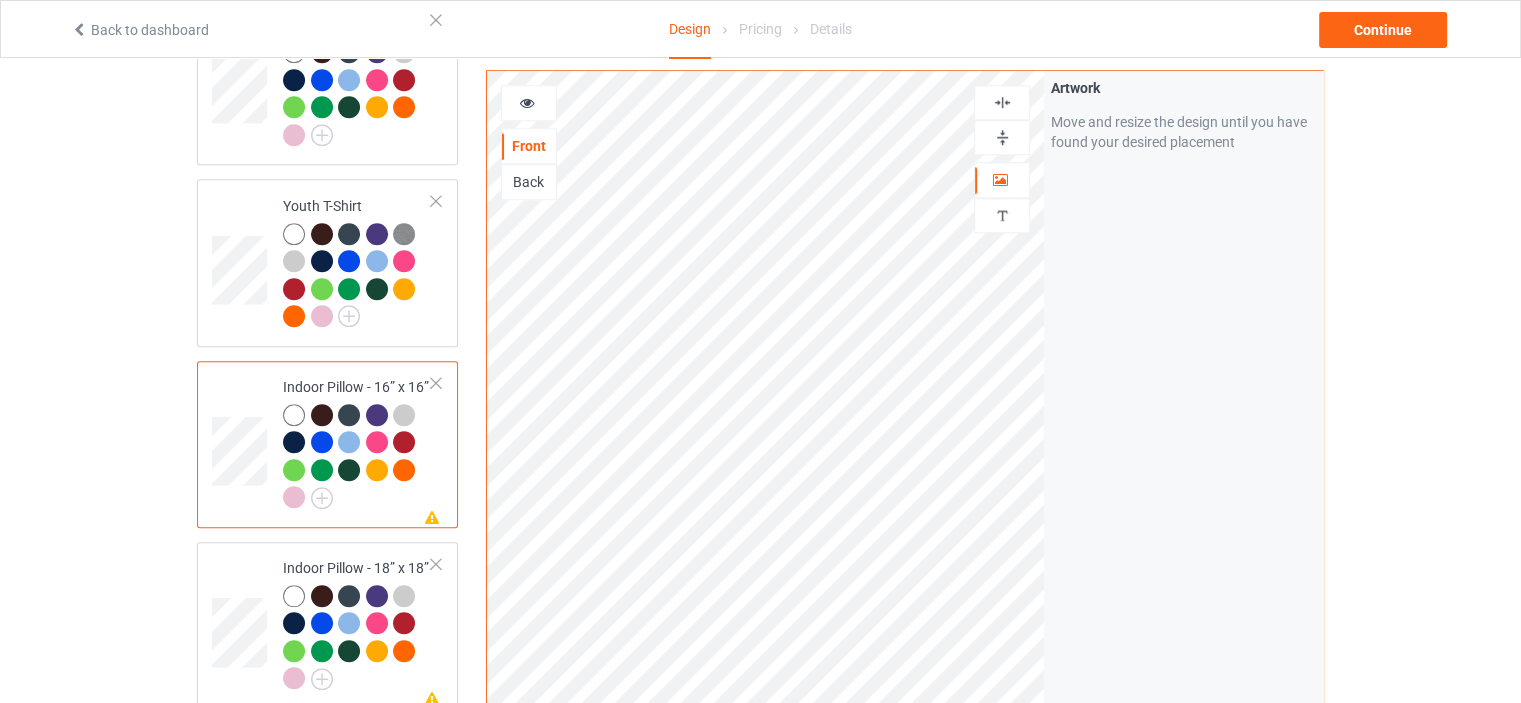 click at bounding box center (1002, 137) 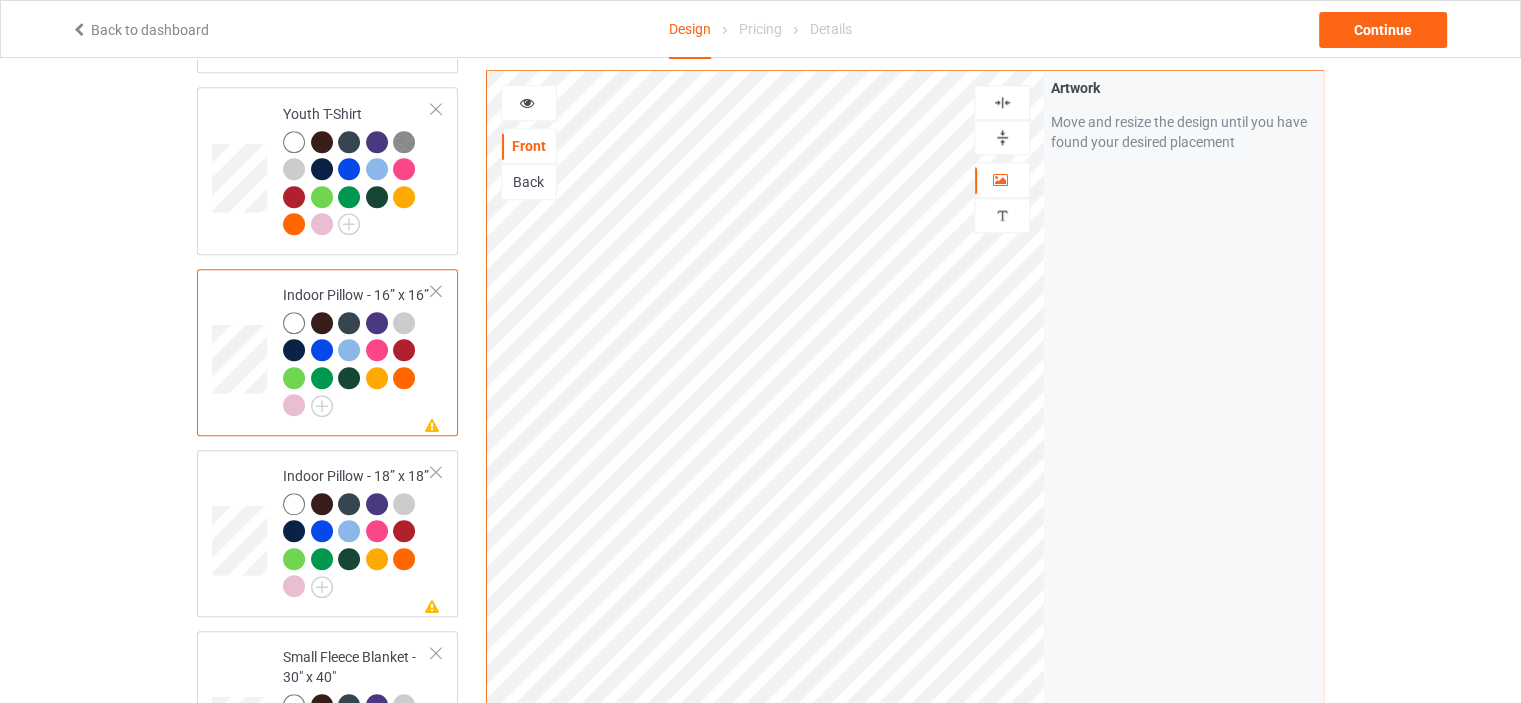 scroll, scrollTop: 2000, scrollLeft: 0, axis: vertical 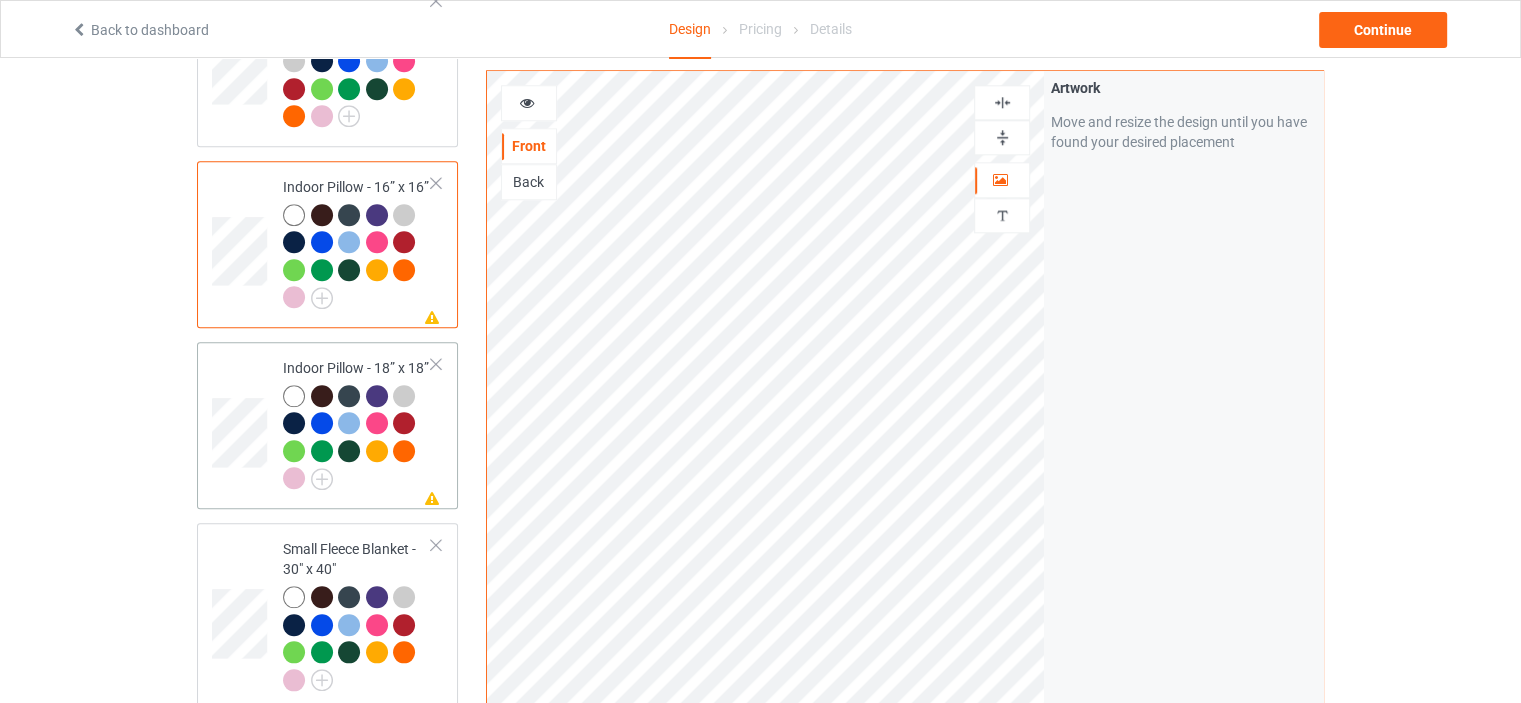 click on "Indoor Pillow - 18” x 18”" at bounding box center [357, 423] 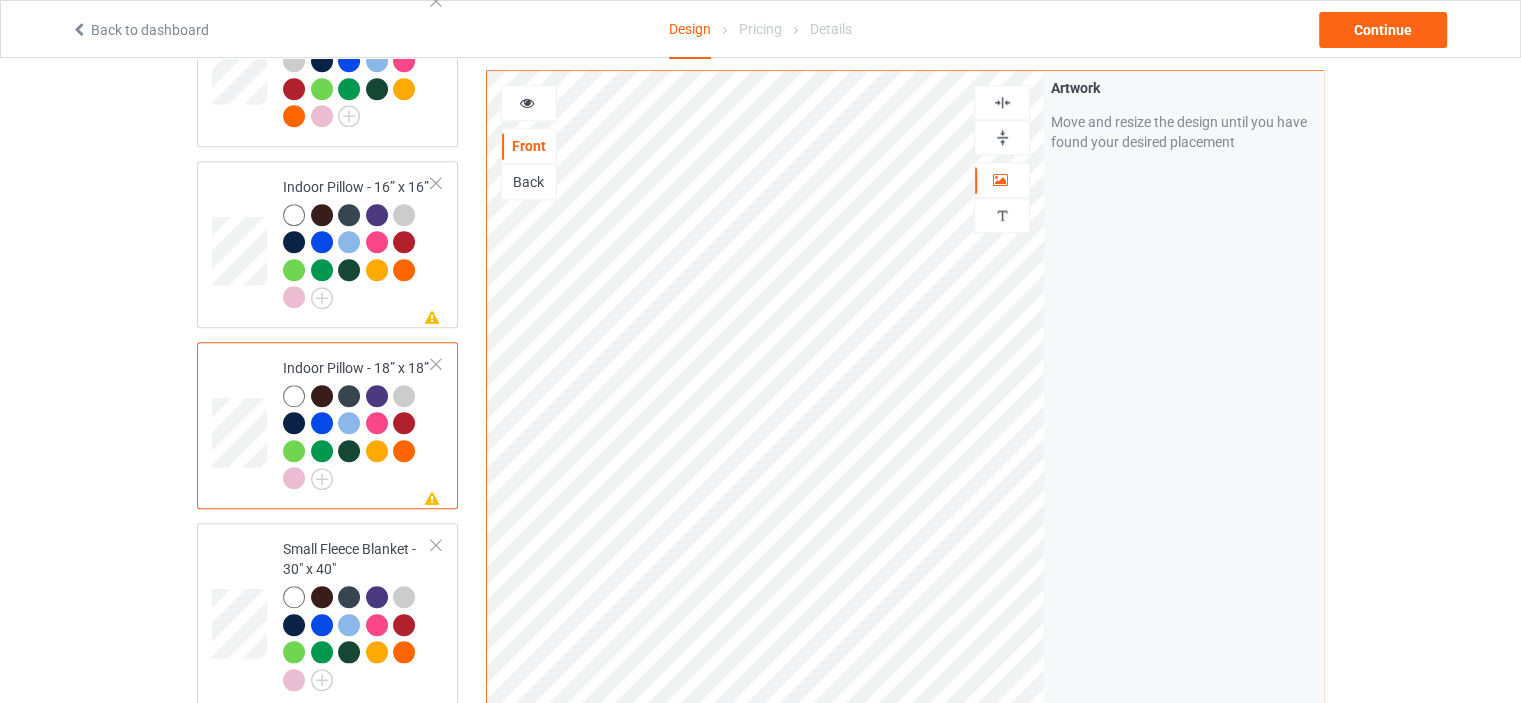drag, startPoint x: 1006, startPoint y: 135, endPoint x: 1007, endPoint y: 102, distance: 33.01515 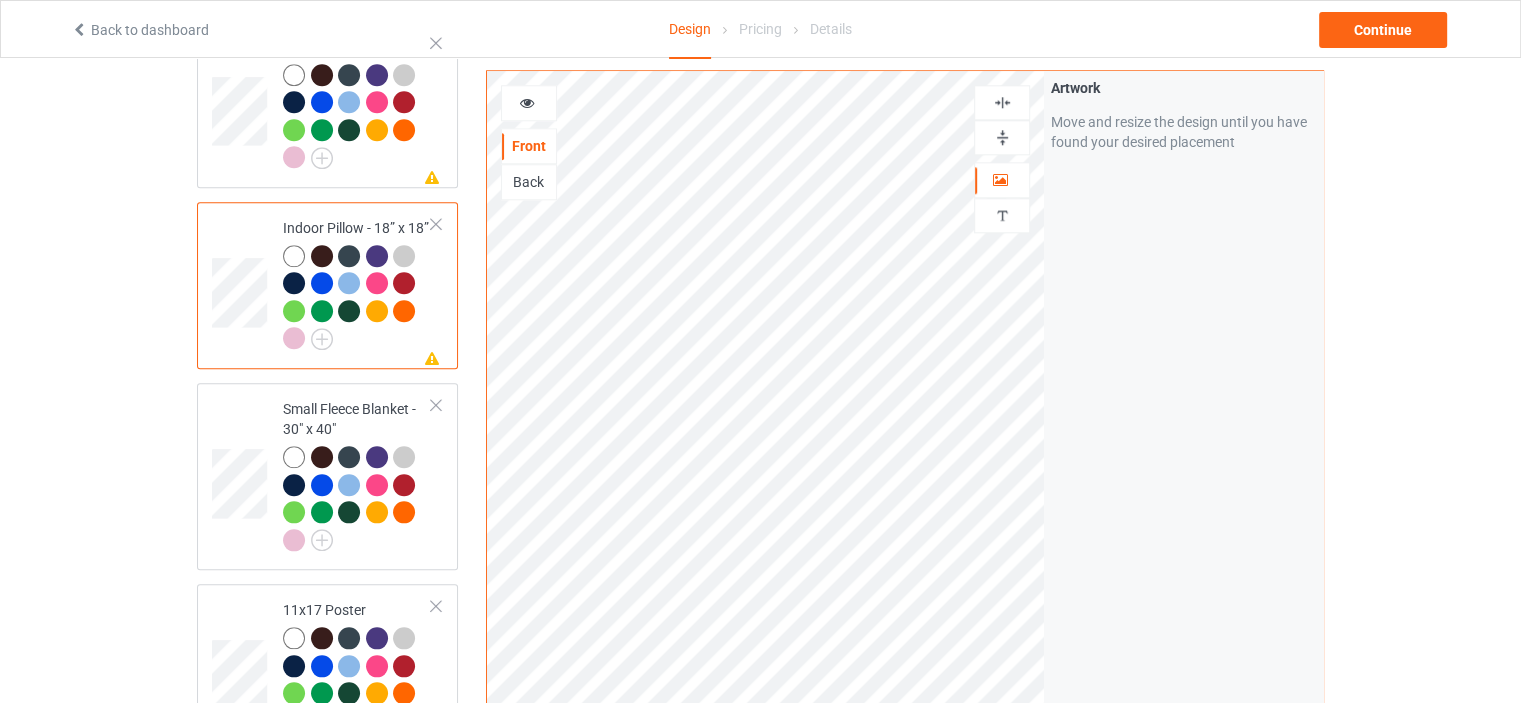 scroll, scrollTop: 2200, scrollLeft: 0, axis: vertical 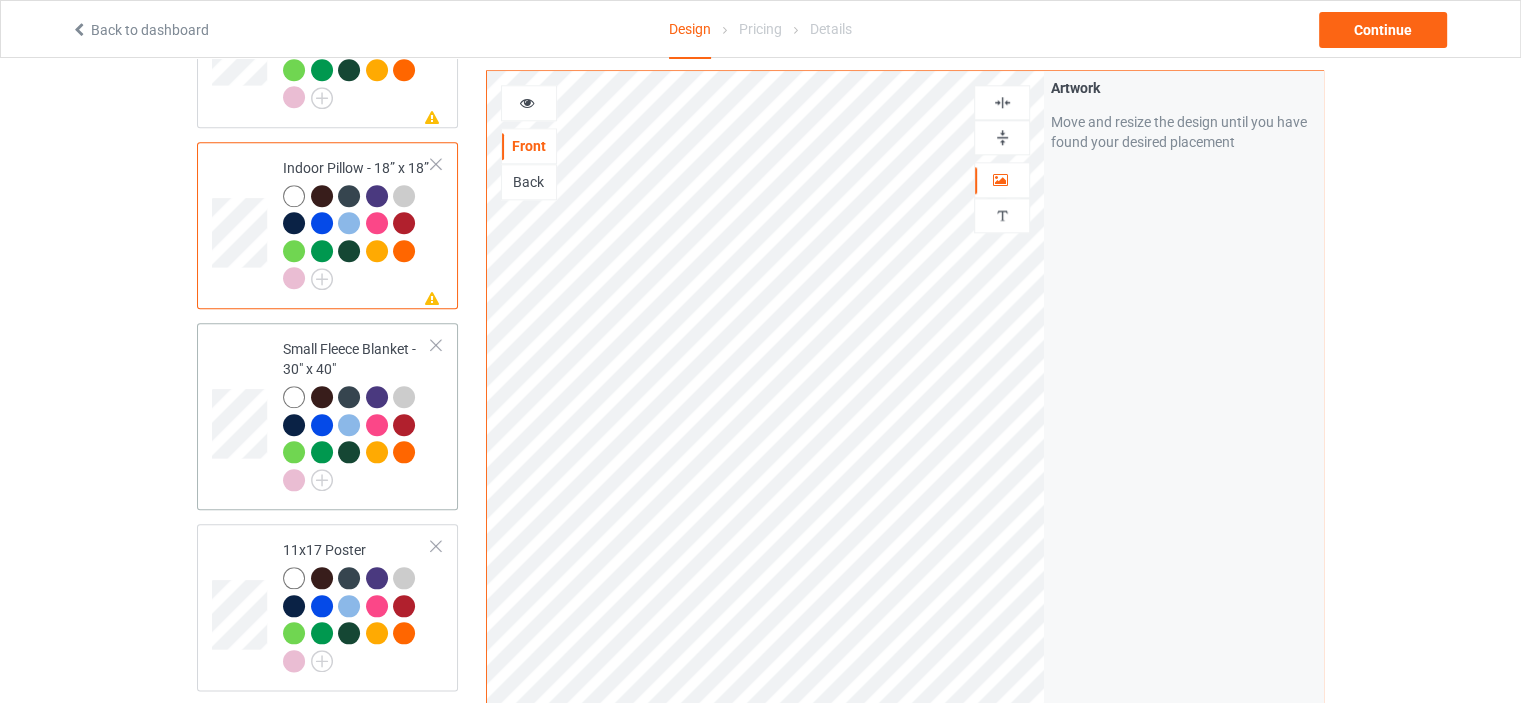 click on "Small Fleece Blanket - 30" x 40"" at bounding box center [357, 414] 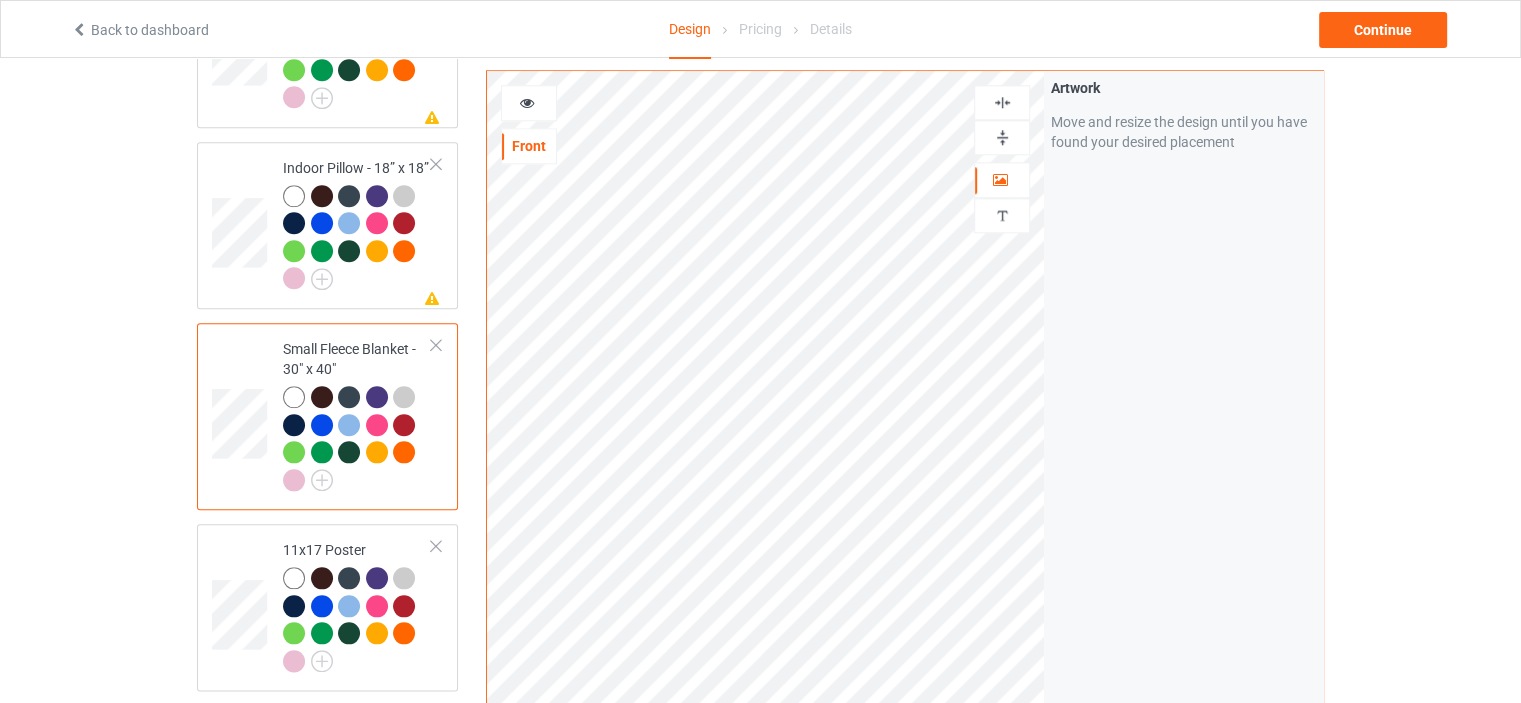 scroll, scrollTop: 2400, scrollLeft: 0, axis: vertical 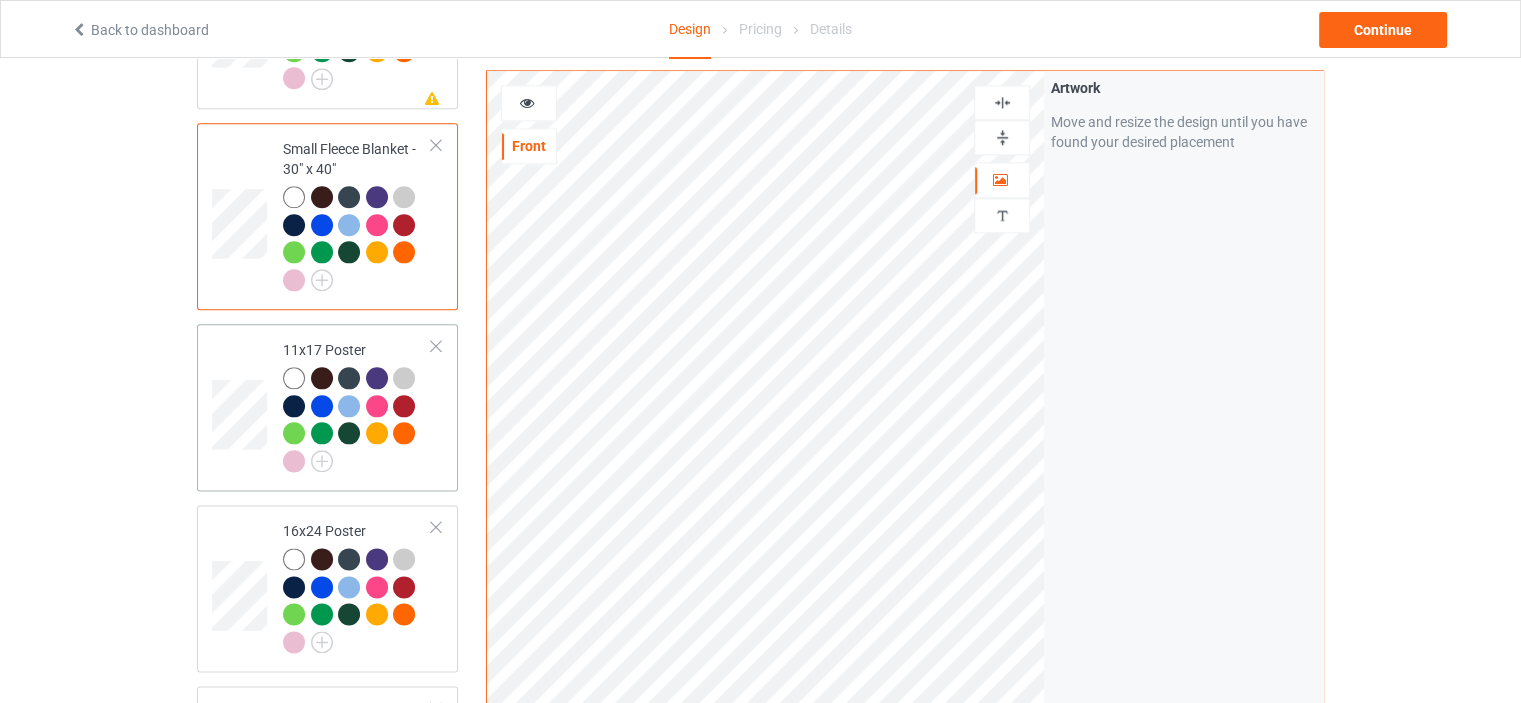 click on "11x17 Poster" at bounding box center [357, 405] 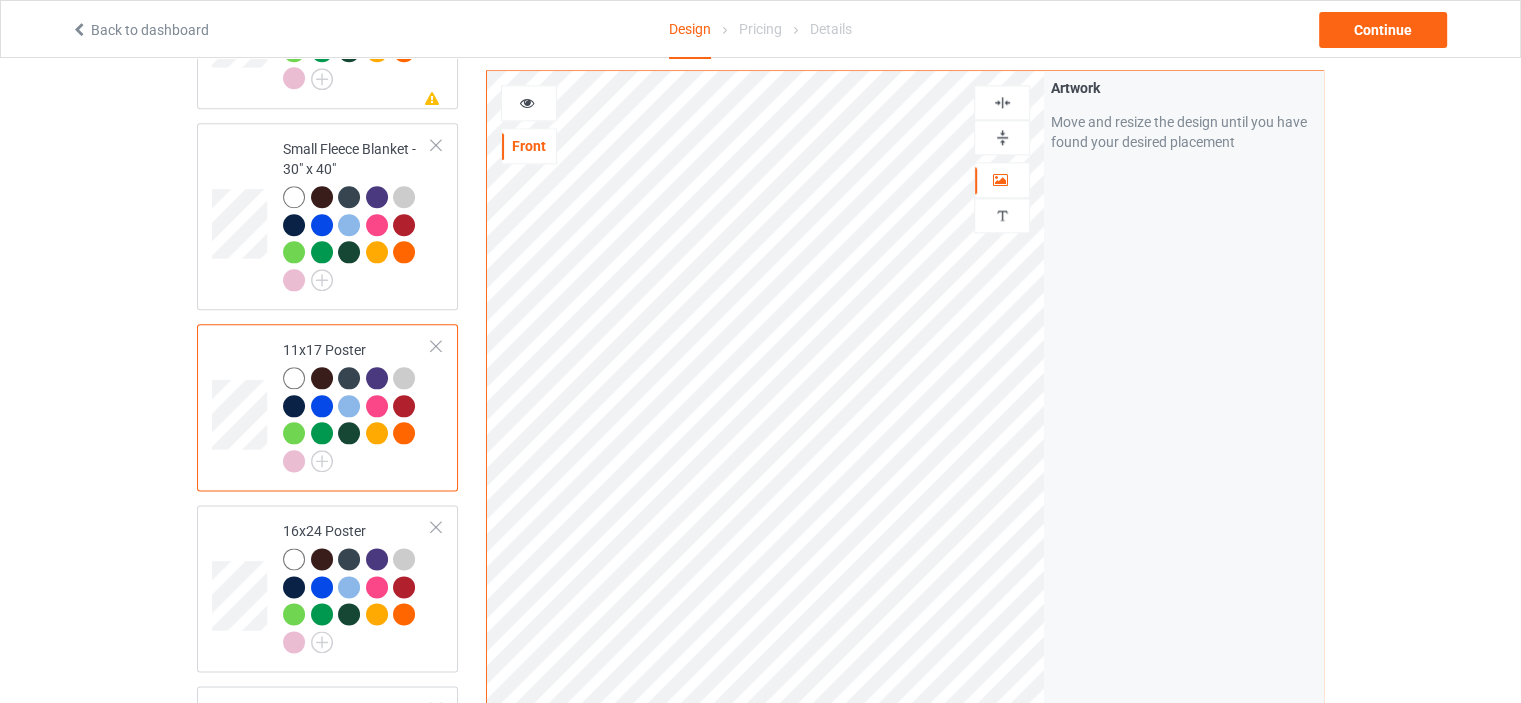 click at bounding box center (1002, 137) 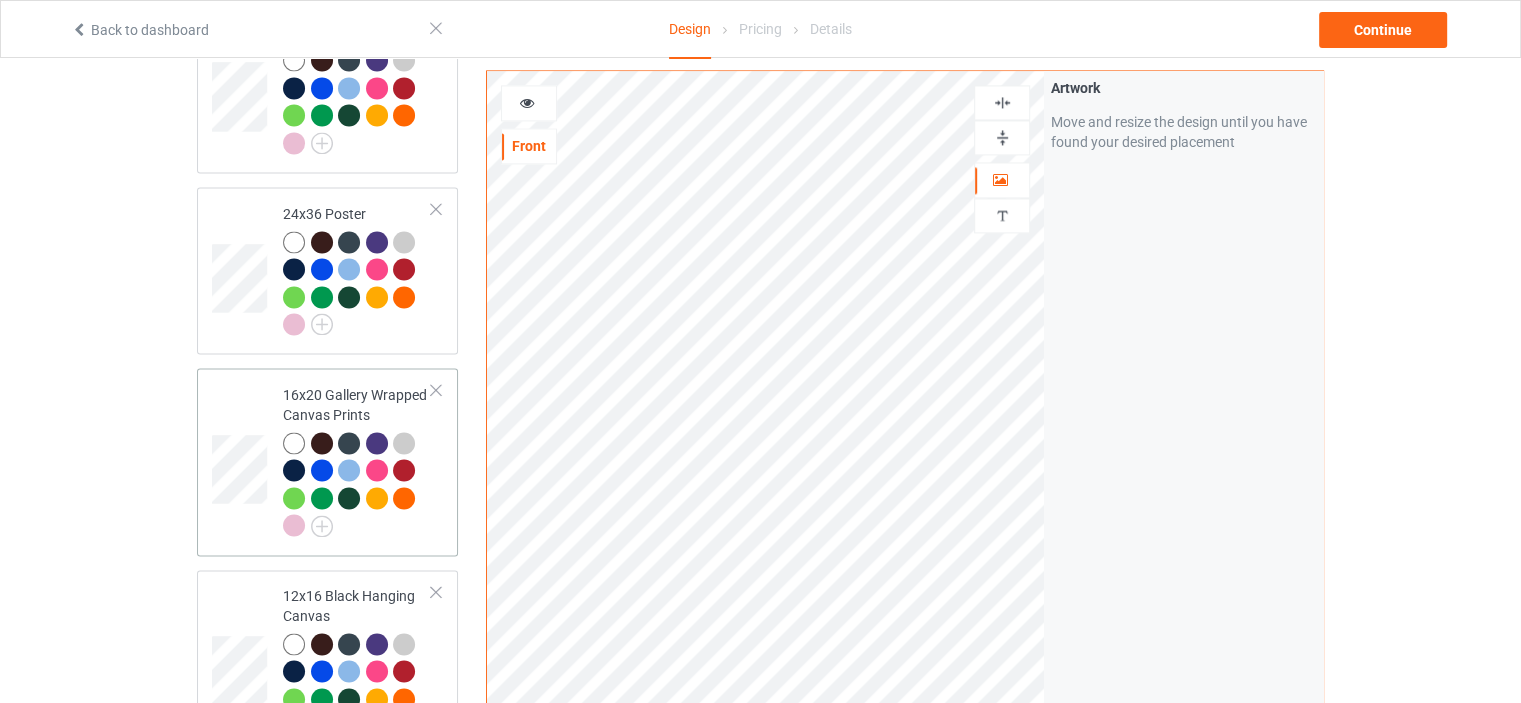 scroll, scrollTop: 2900, scrollLeft: 0, axis: vertical 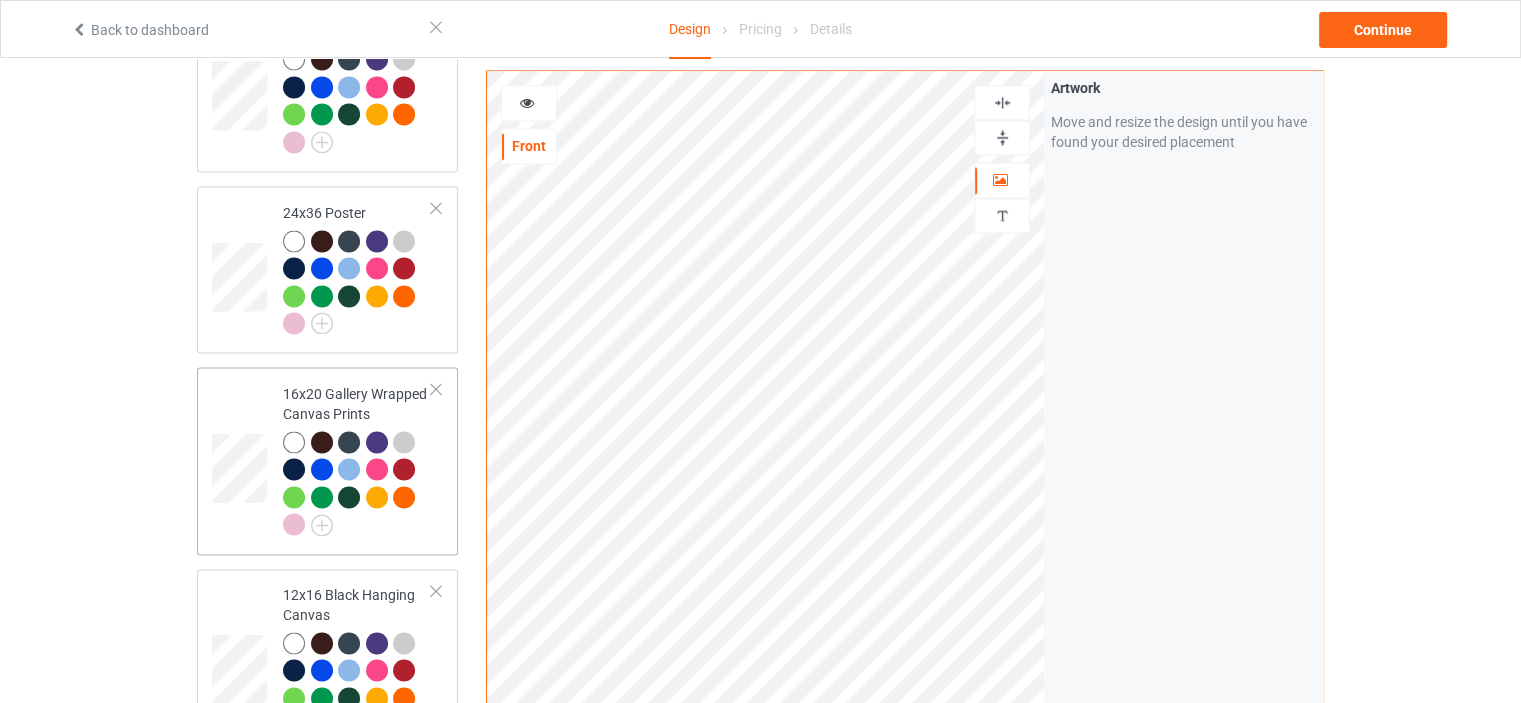 click on "16x20 Gallery Wrapped Canvas Prints" at bounding box center (357, 459) 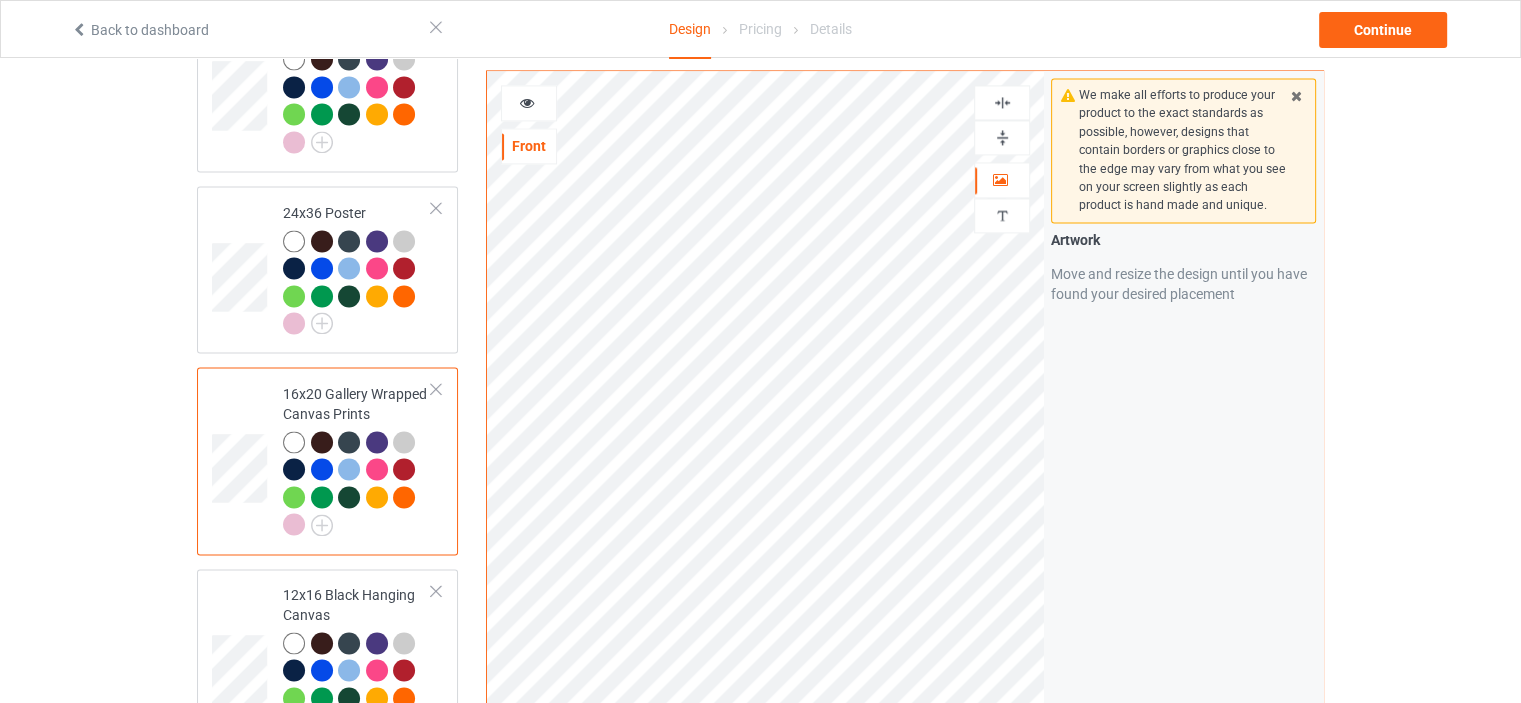scroll, scrollTop: 3000, scrollLeft: 0, axis: vertical 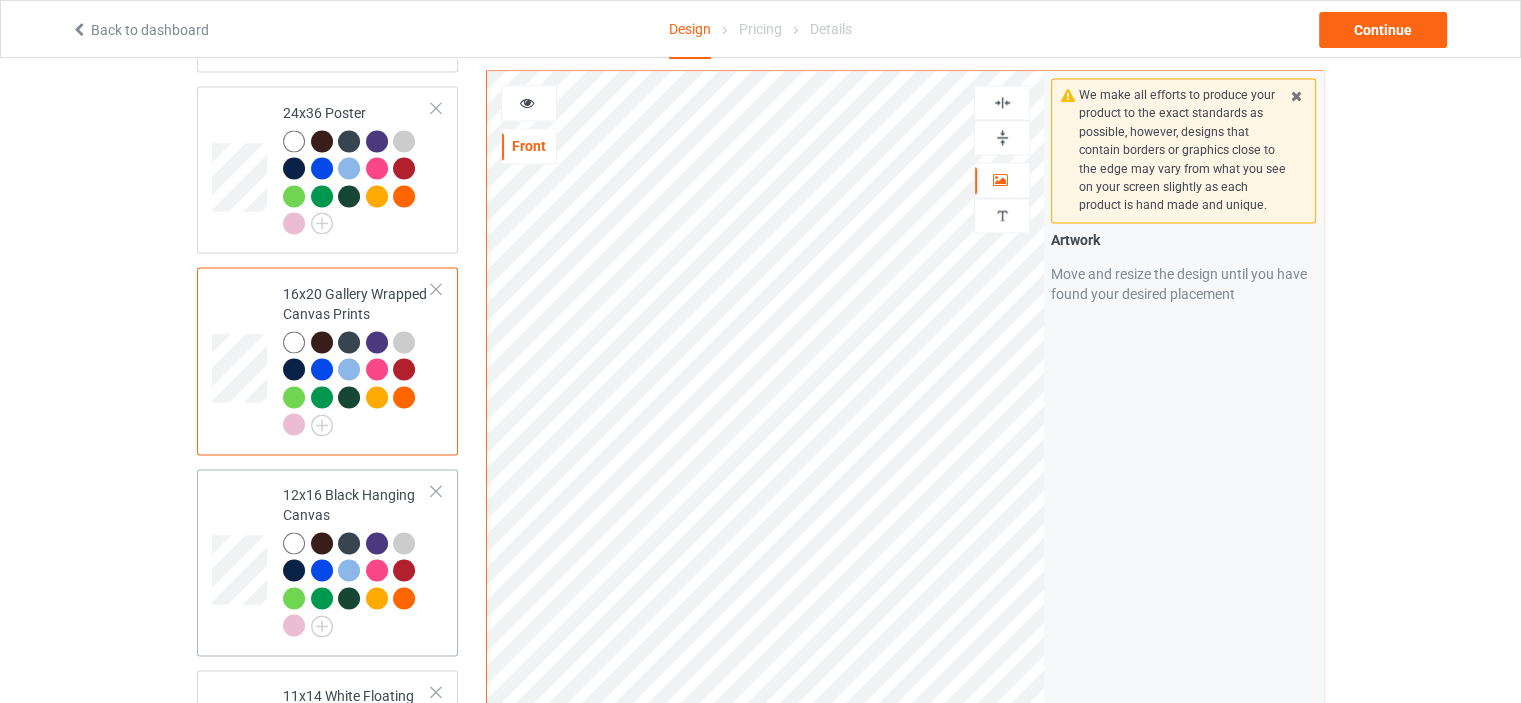 click on "12x16 Black Hanging Canvas" at bounding box center (357, 562) 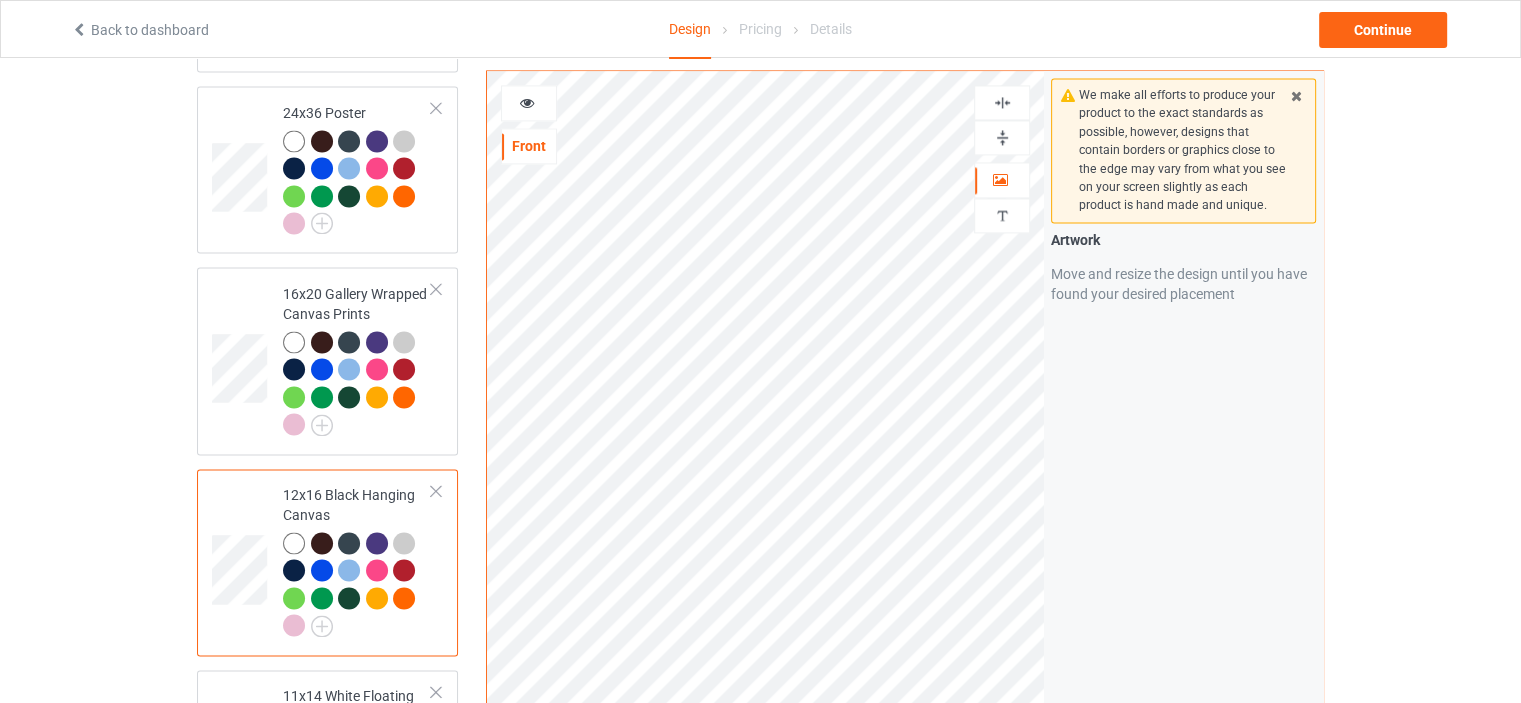 click at bounding box center (1002, 137) 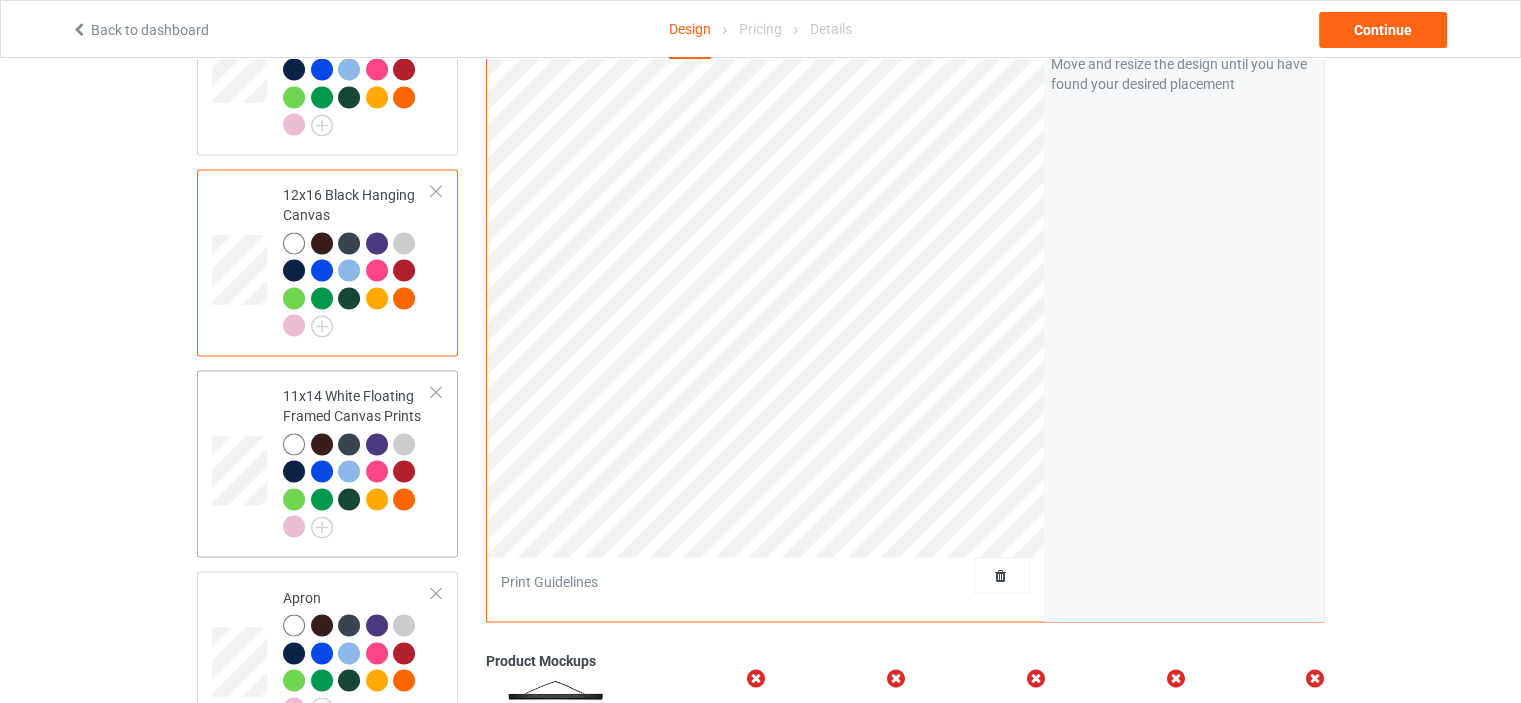 click on "11x14 White Floating Framed Canvas Prints" at bounding box center [357, 463] 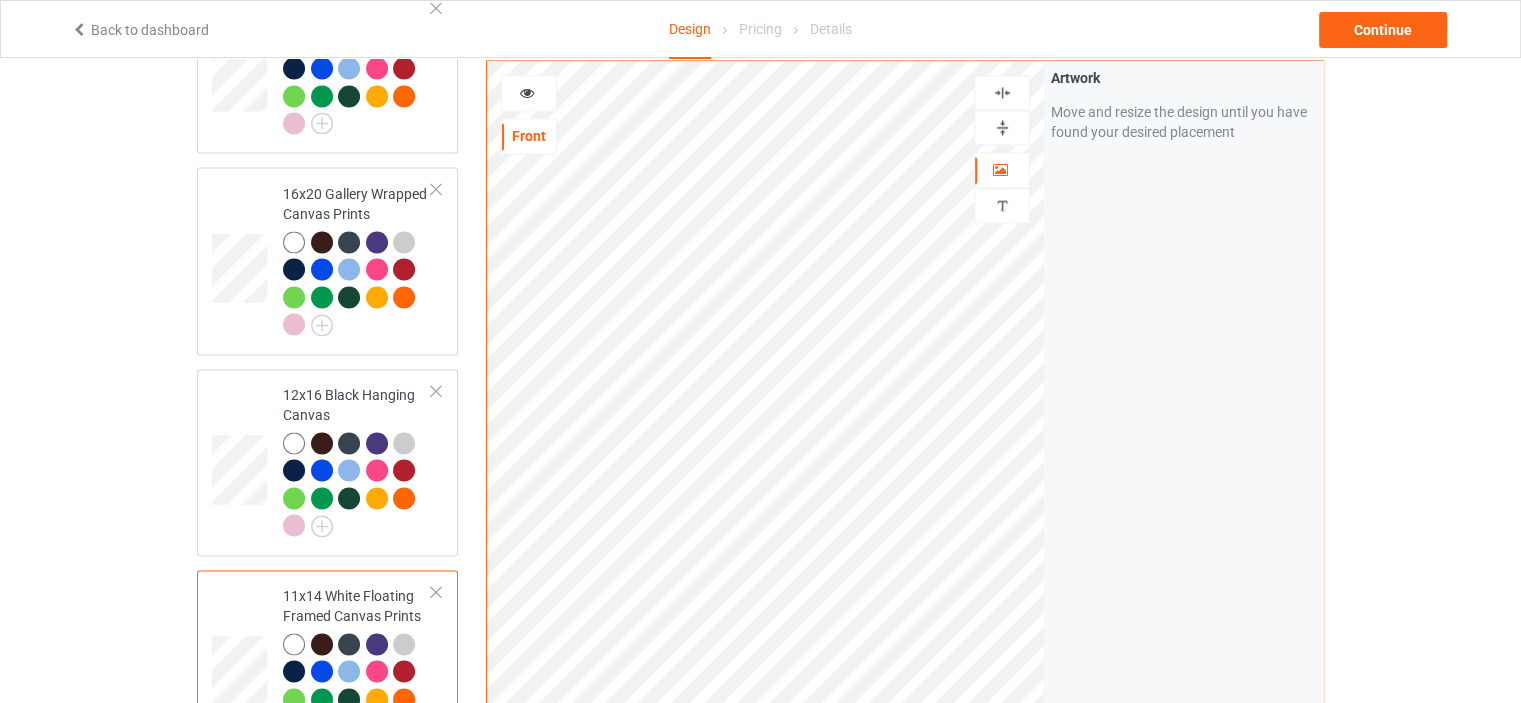 scroll, scrollTop: 3000, scrollLeft: 0, axis: vertical 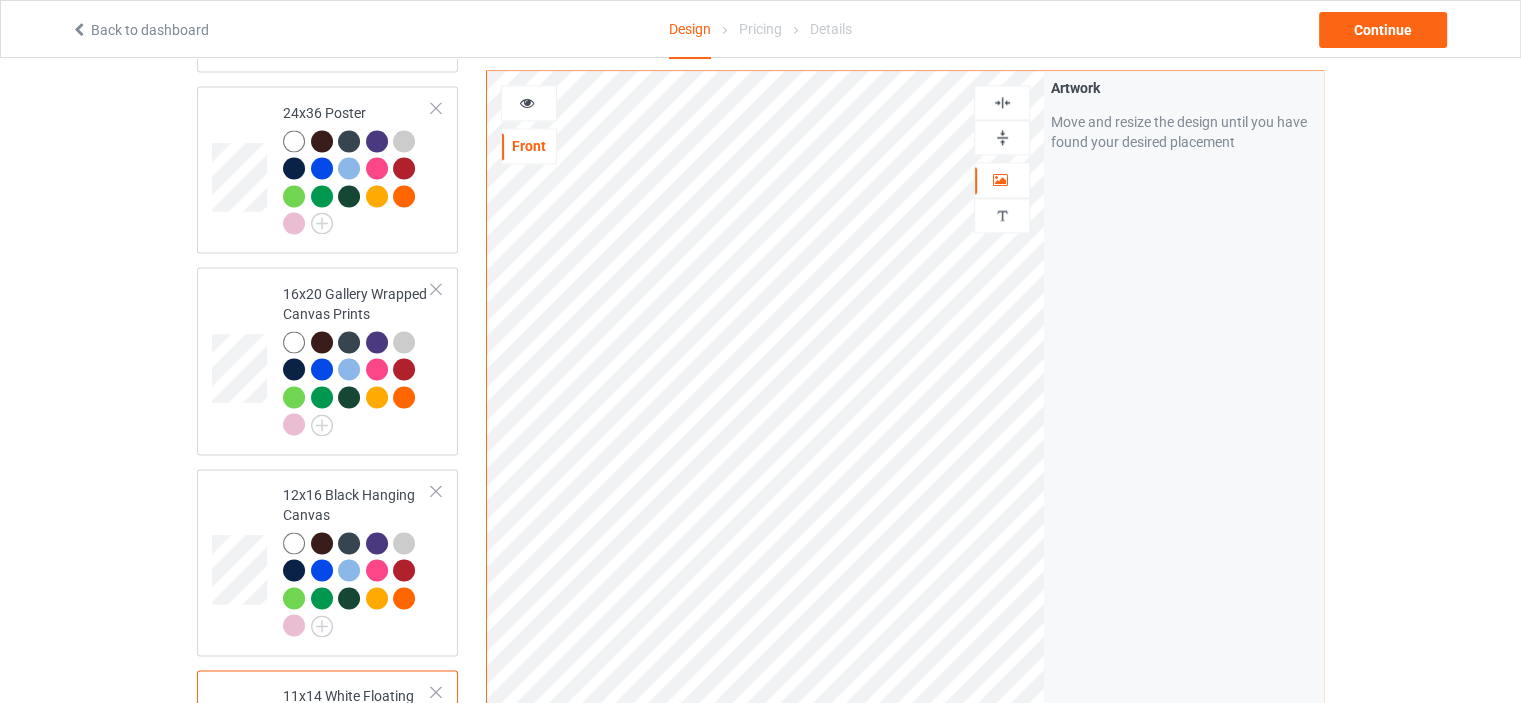 click at bounding box center [1002, 137] 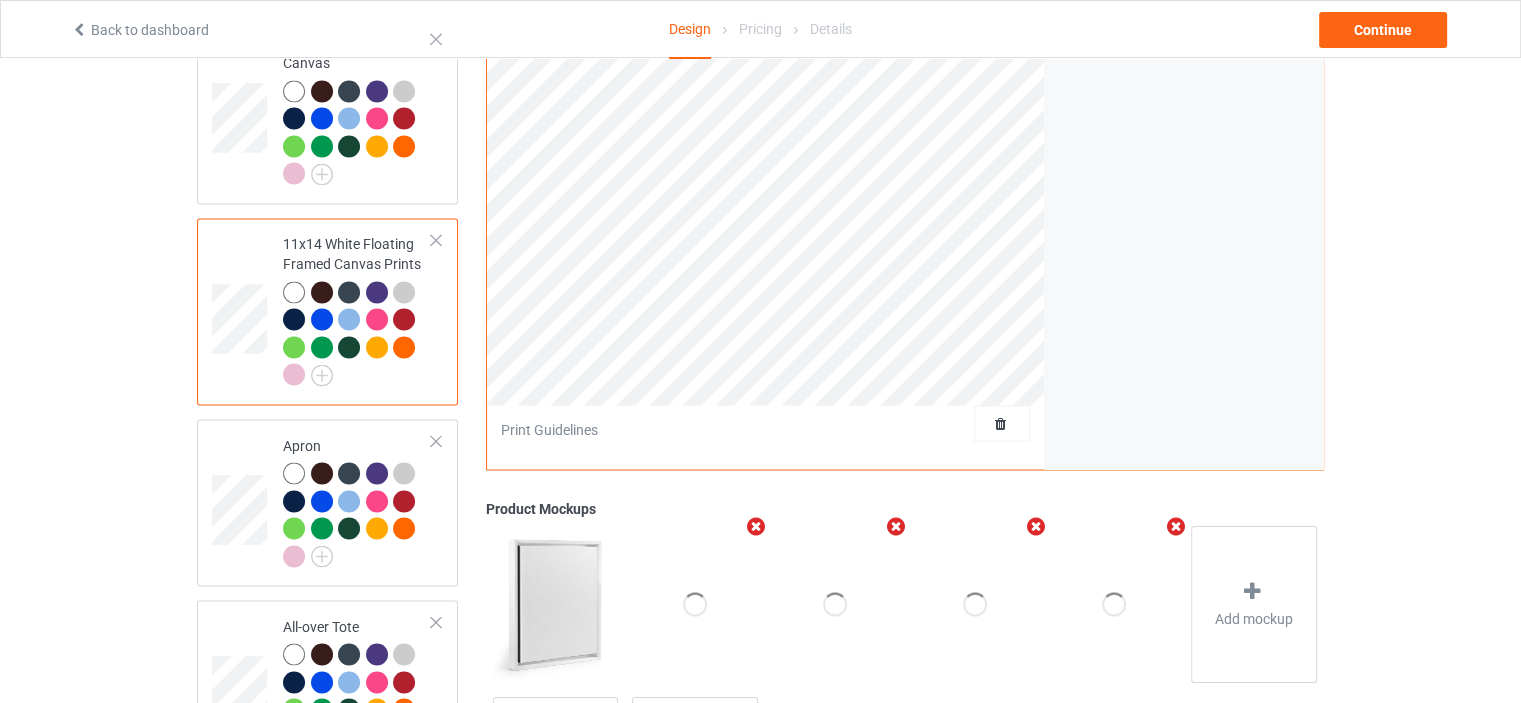 scroll, scrollTop: 3500, scrollLeft: 0, axis: vertical 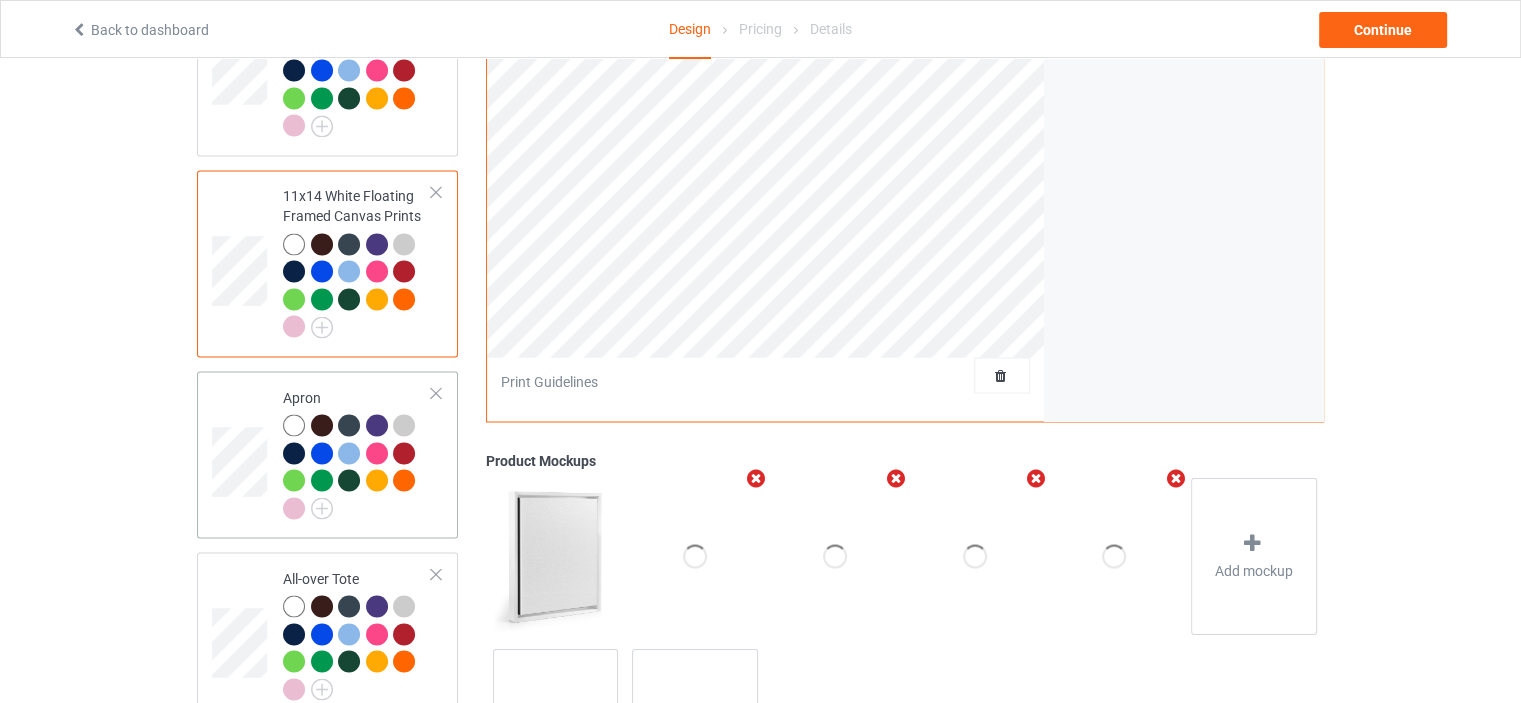 click on "Apron" at bounding box center [357, 452] 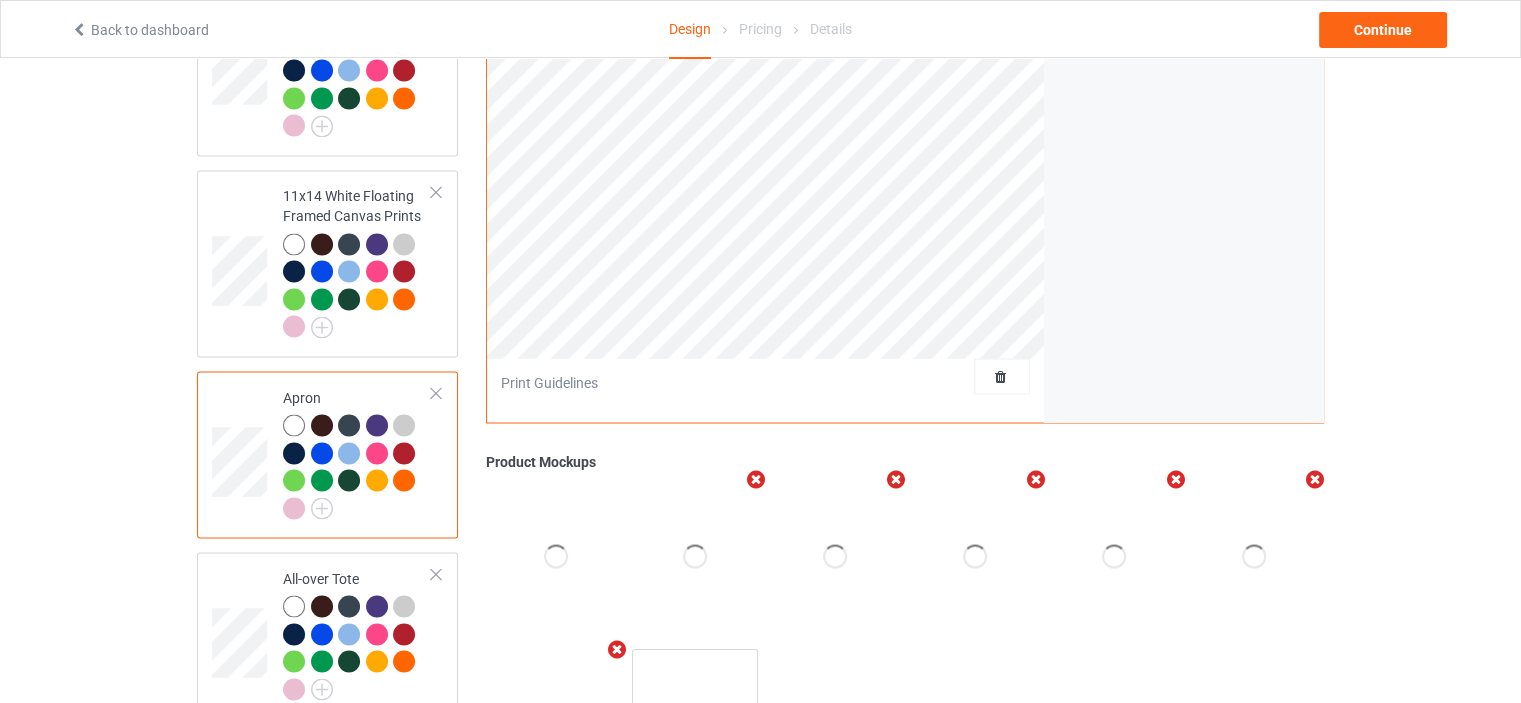 scroll, scrollTop: 3100, scrollLeft: 0, axis: vertical 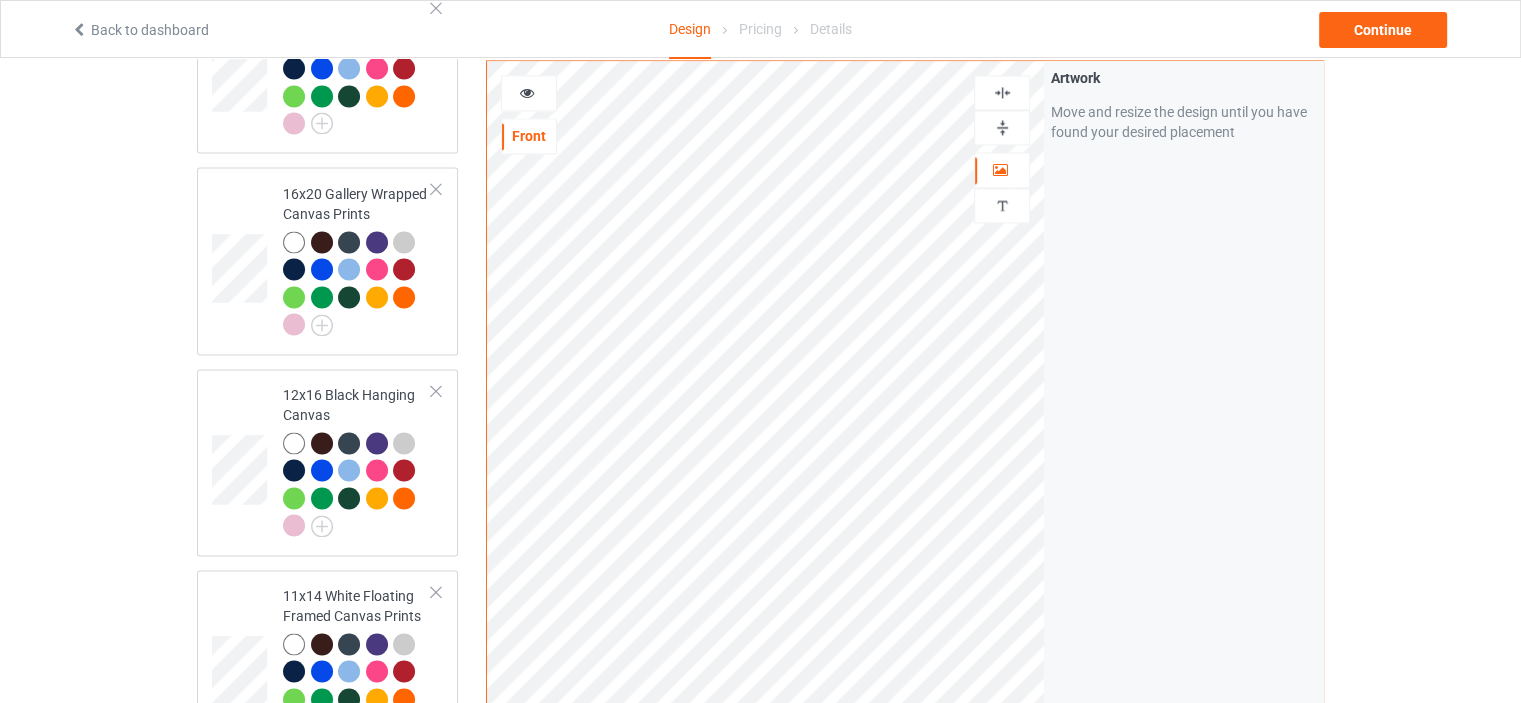 click at bounding box center [1002, 92] 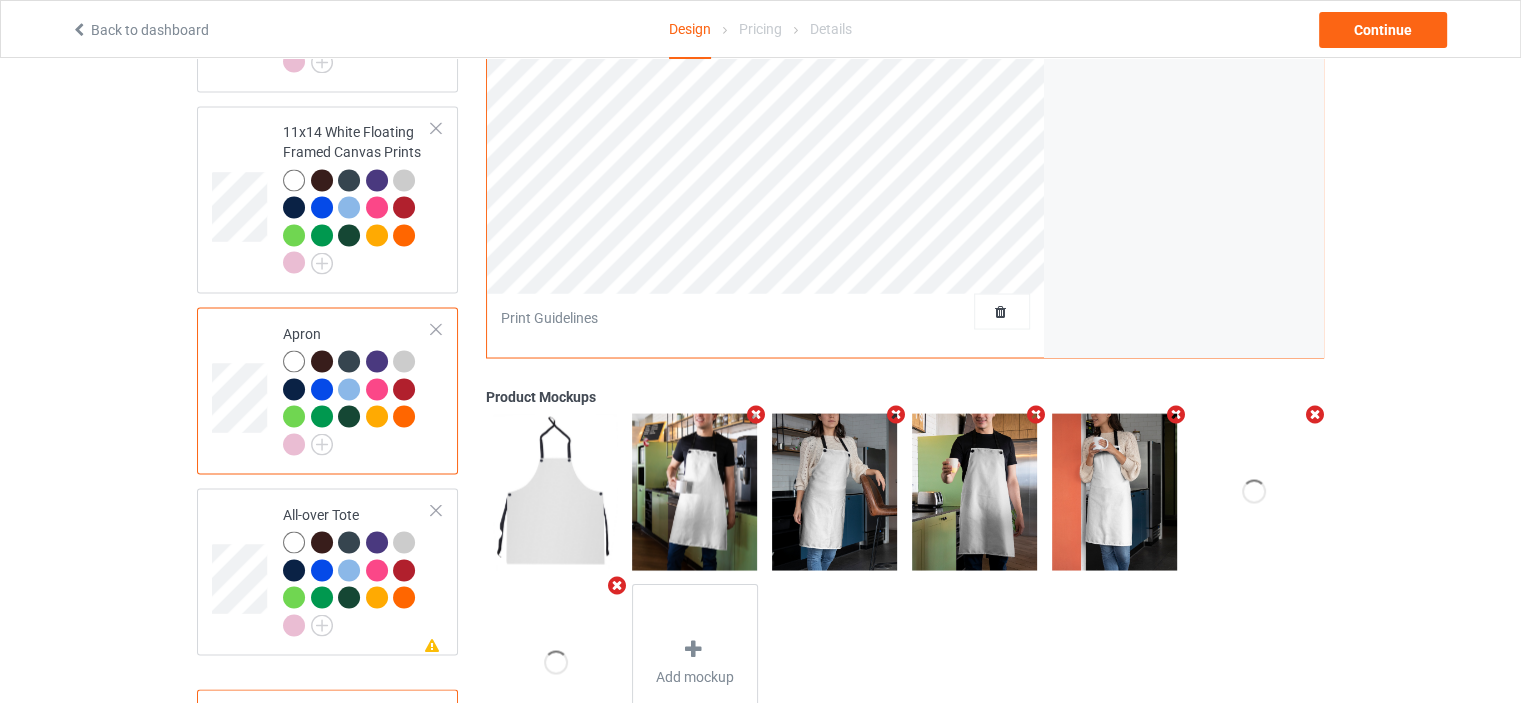 scroll, scrollTop: 3617, scrollLeft: 0, axis: vertical 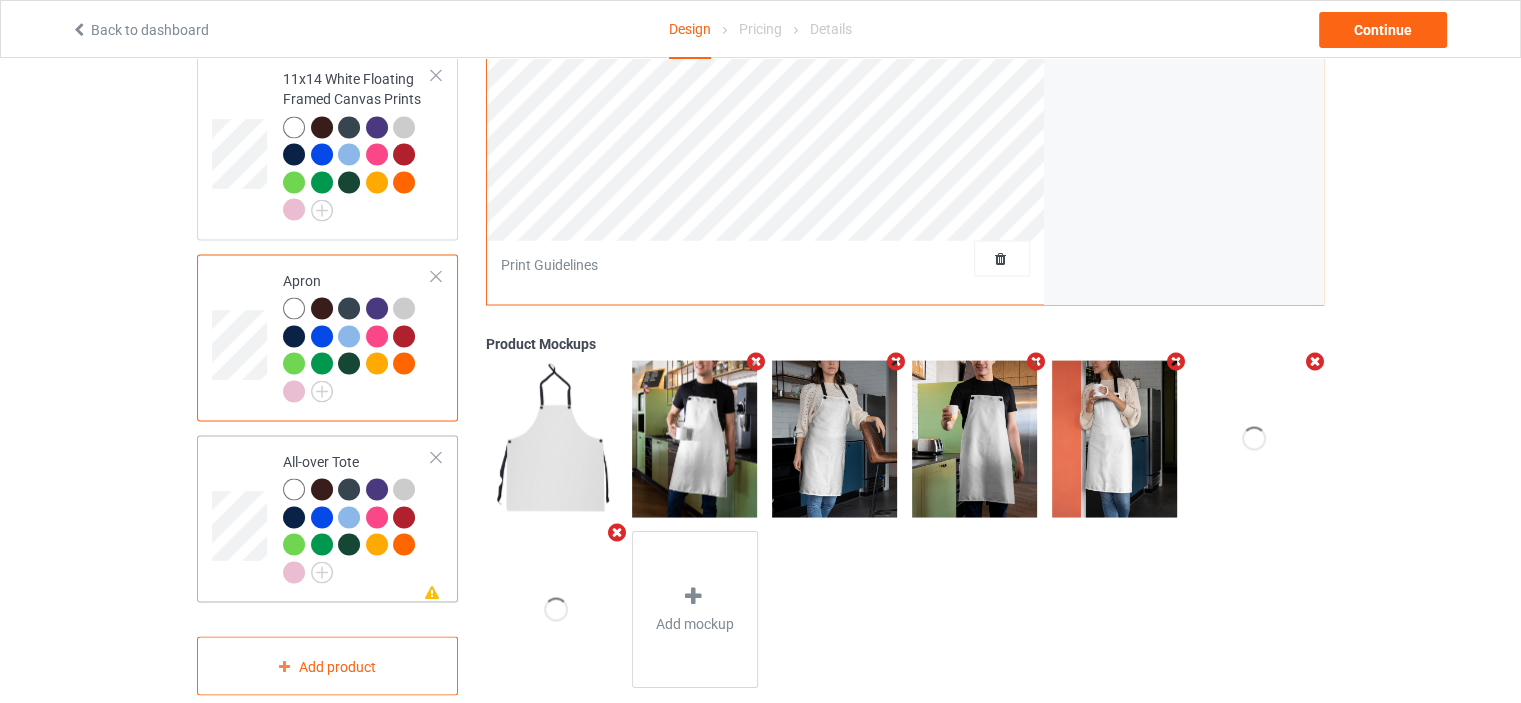 click on "All-over Tote" at bounding box center [357, 516] 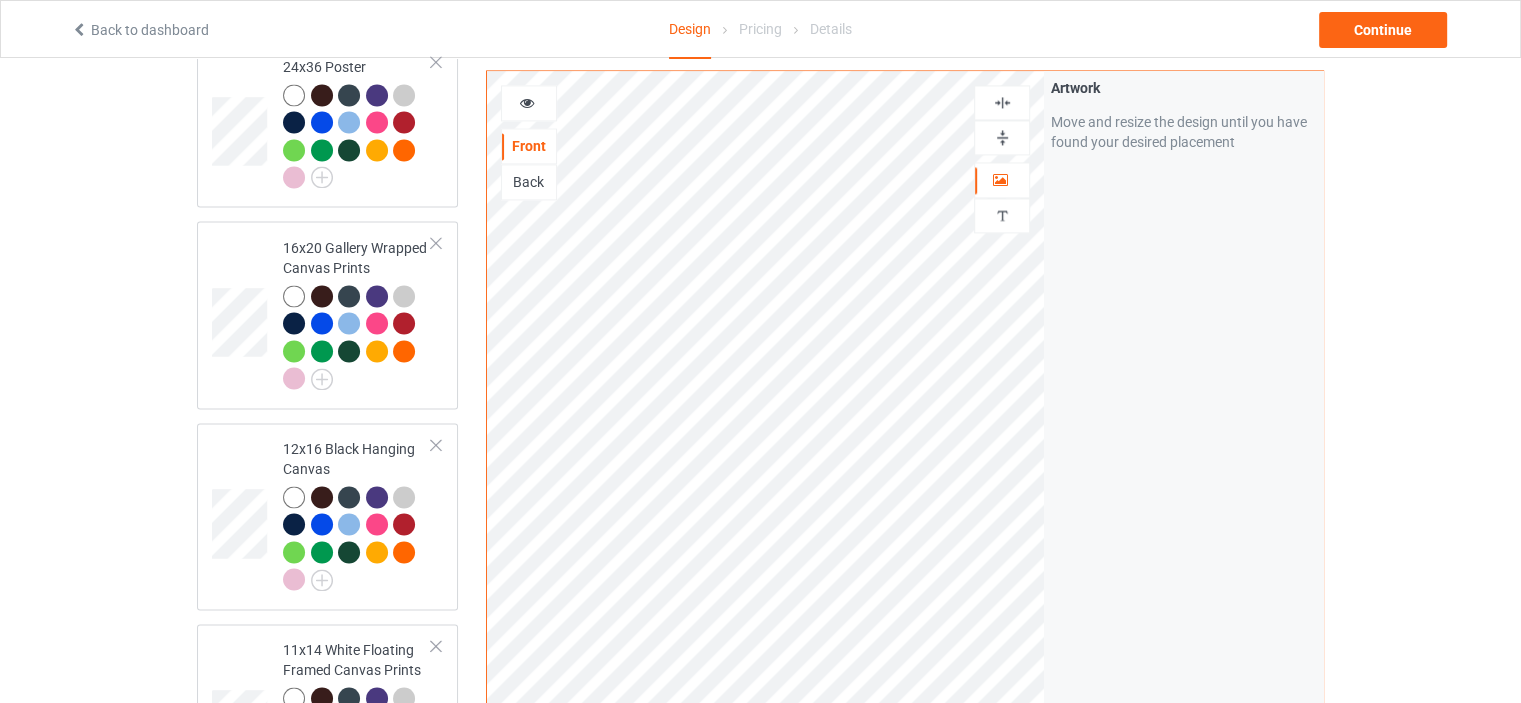 scroll, scrollTop: 3017, scrollLeft: 0, axis: vertical 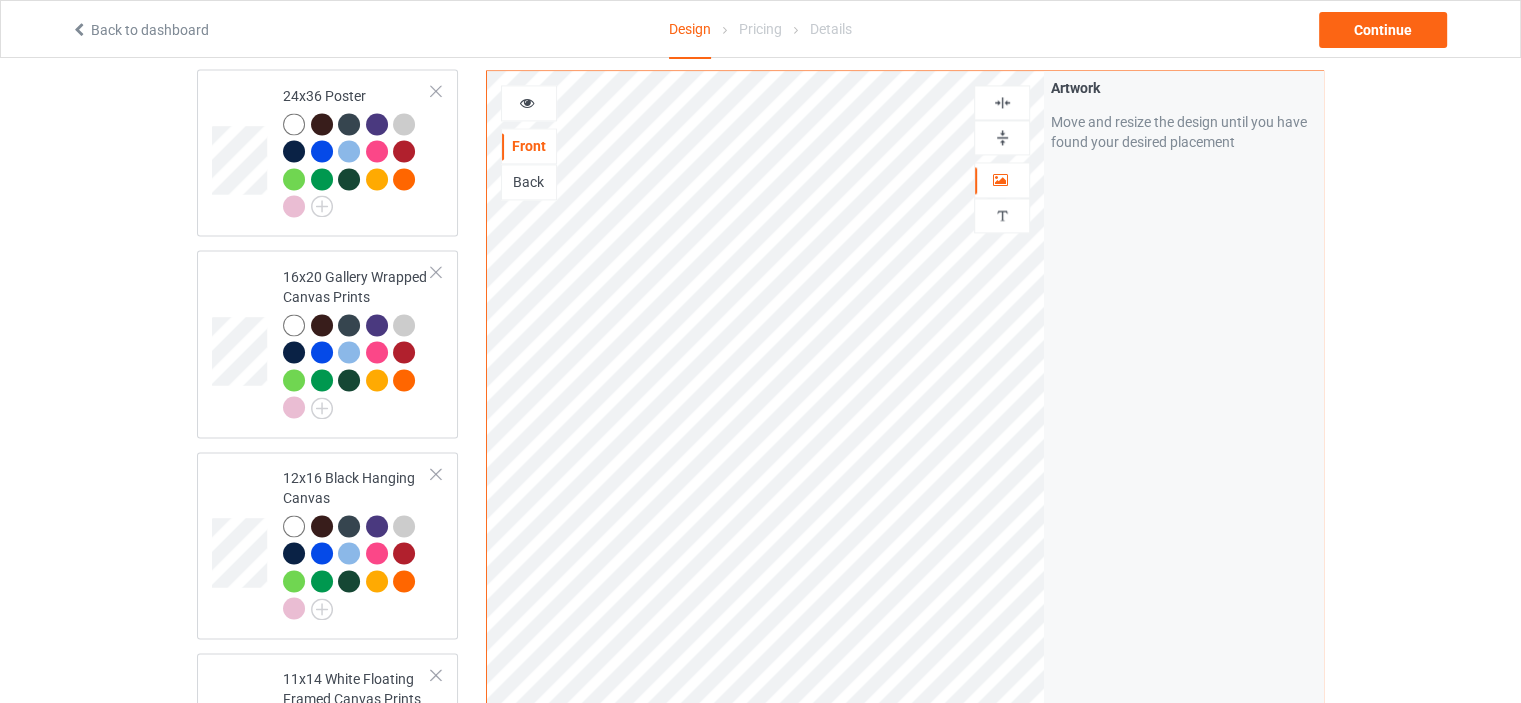 click at bounding box center (1002, 102) 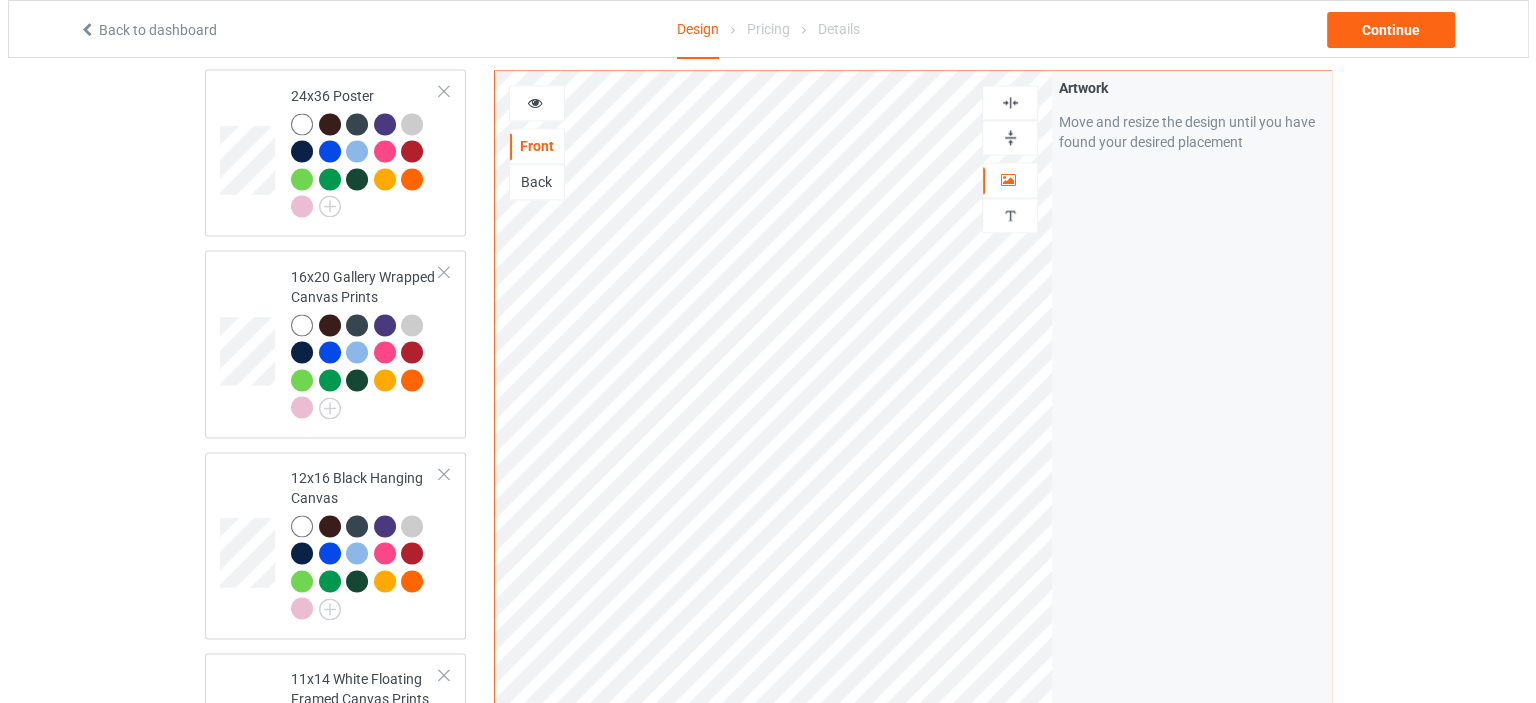 scroll, scrollTop: 3617, scrollLeft: 0, axis: vertical 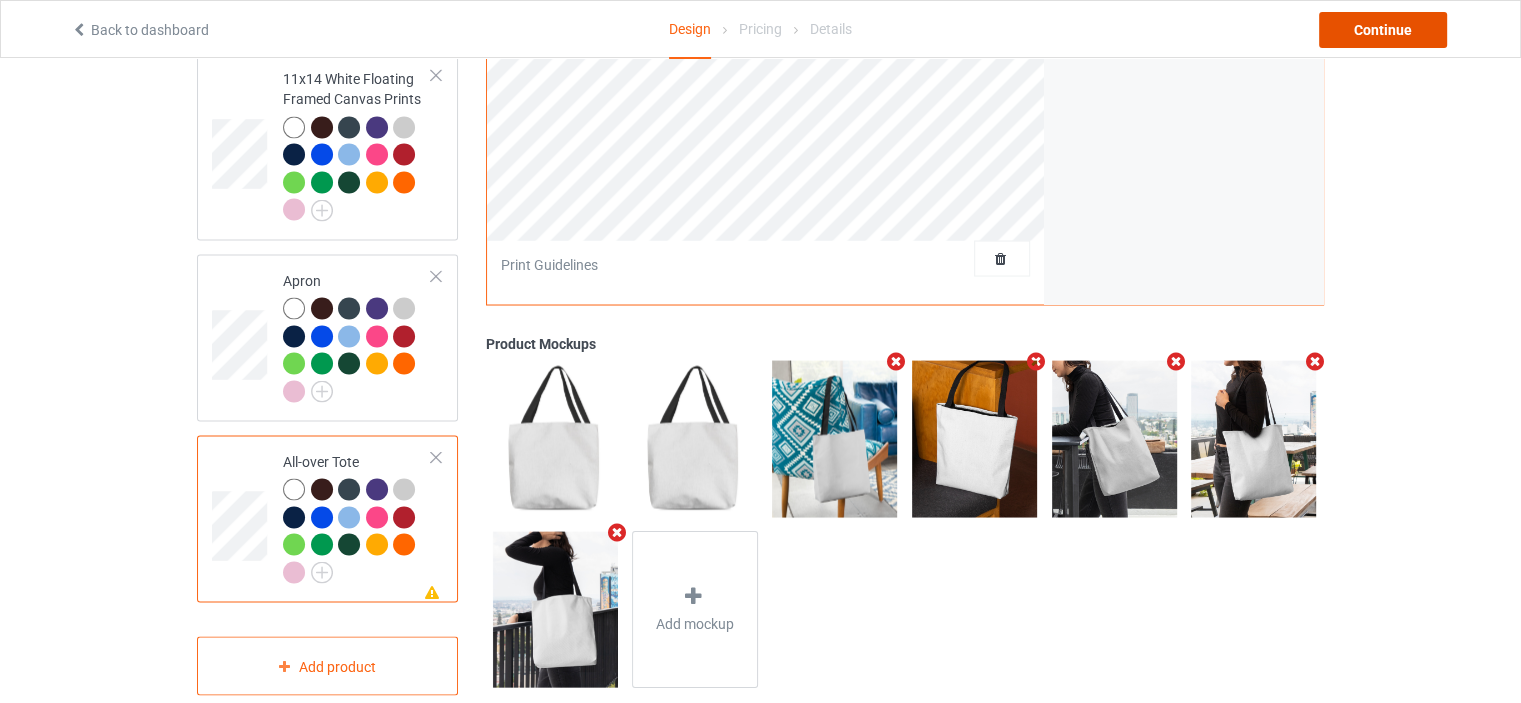 click on "Continue" at bounding box center (1383, 30) 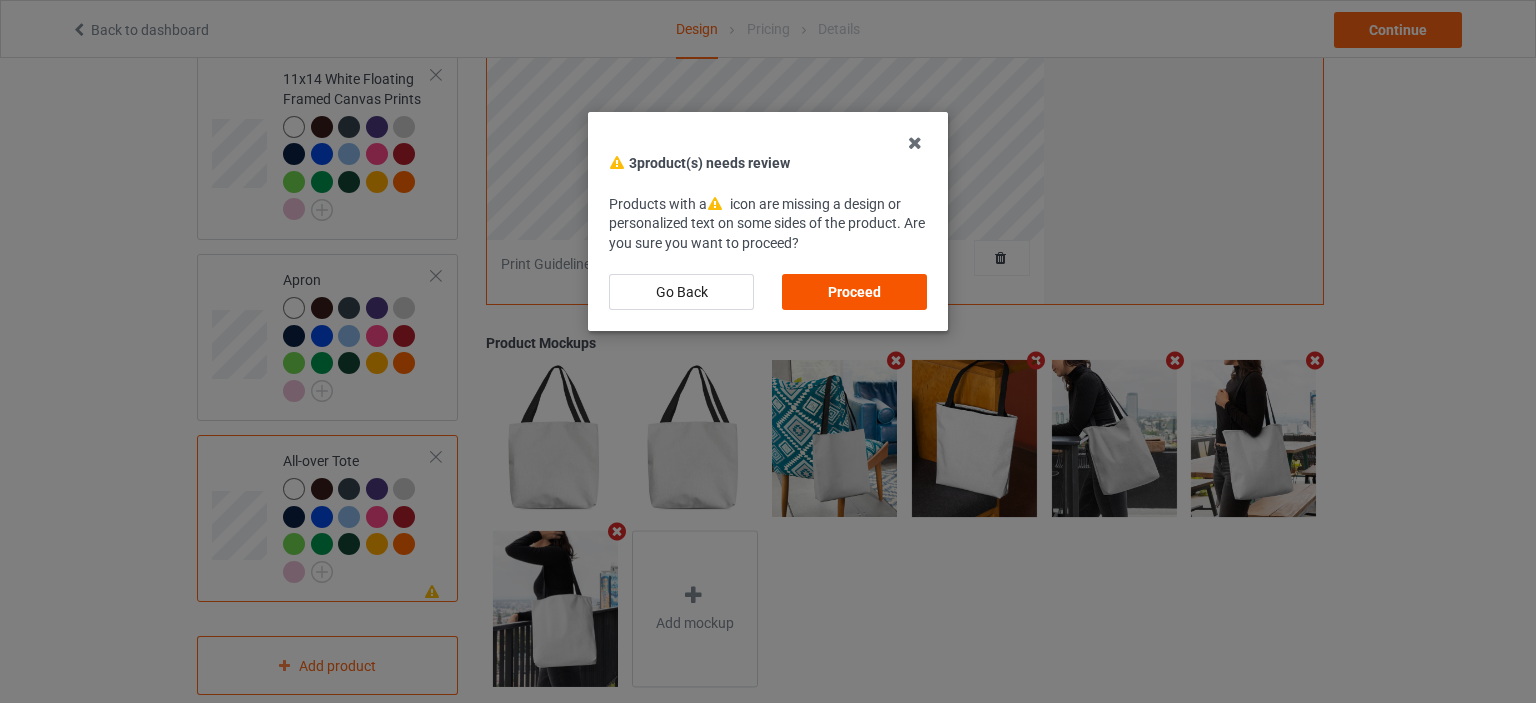 click on "Proceed" at bounding box center [854, 292] 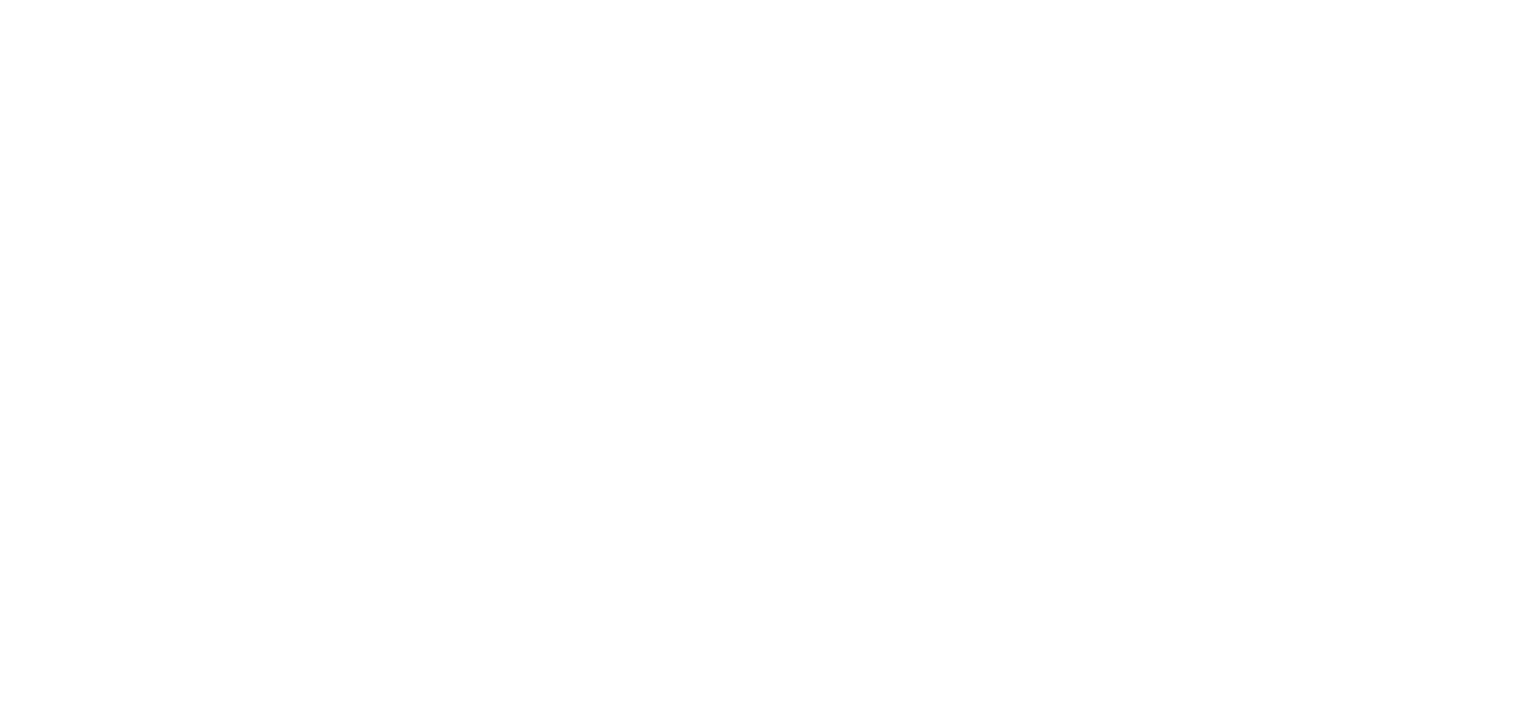 scroll, scrollTop: 0, scrollLeft: 0, axis: both 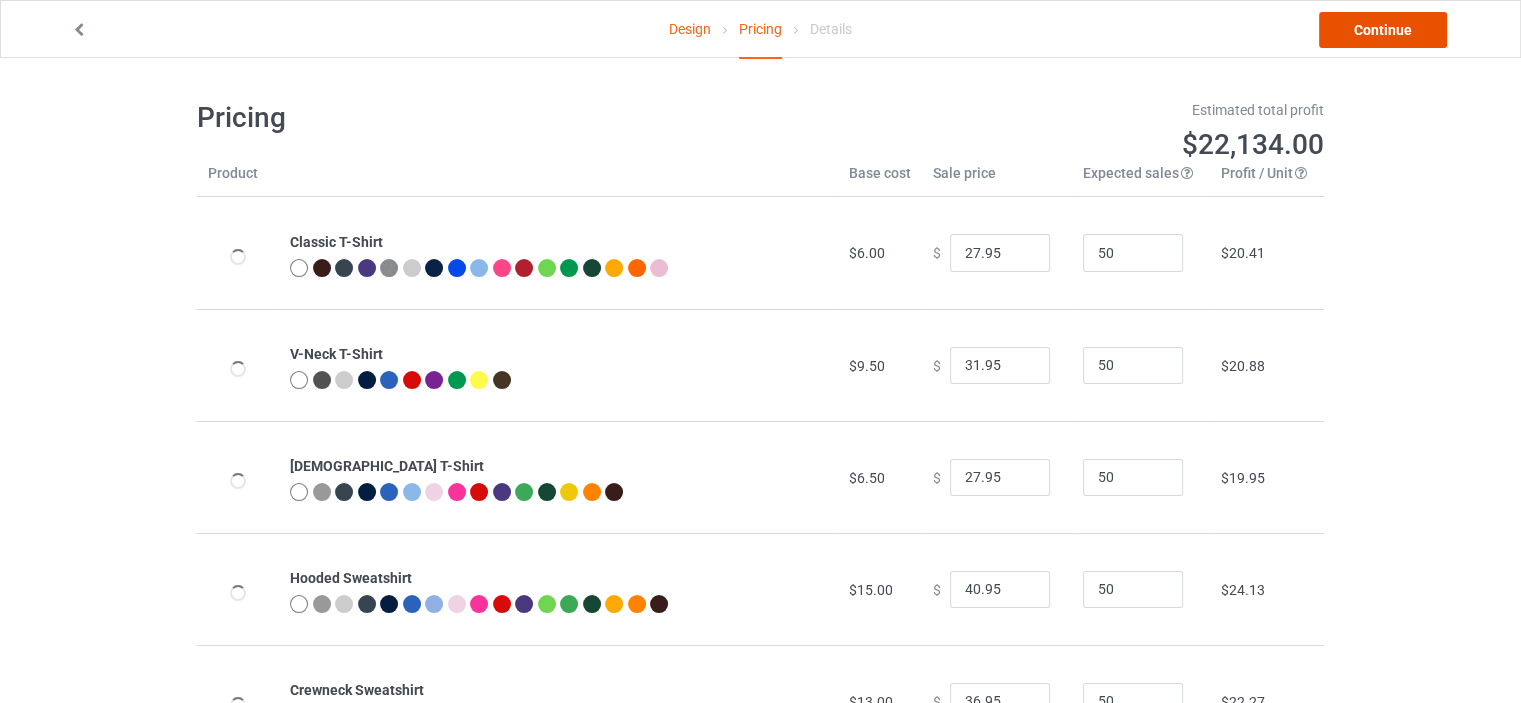 click on "Continue" at bounding box center (1383, 30) 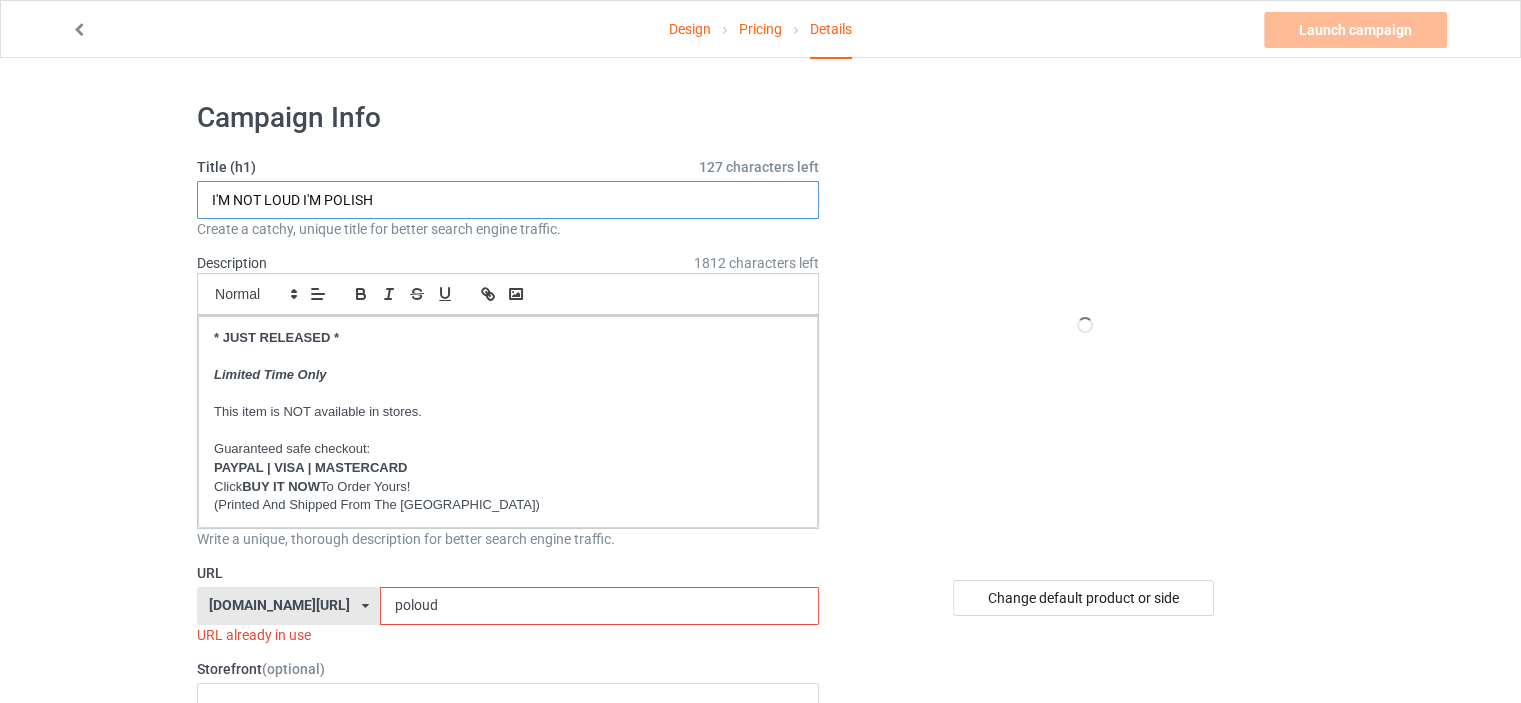 click on "I'M NOT LOUD I'M POLISH" at bounding box center [508, 200] 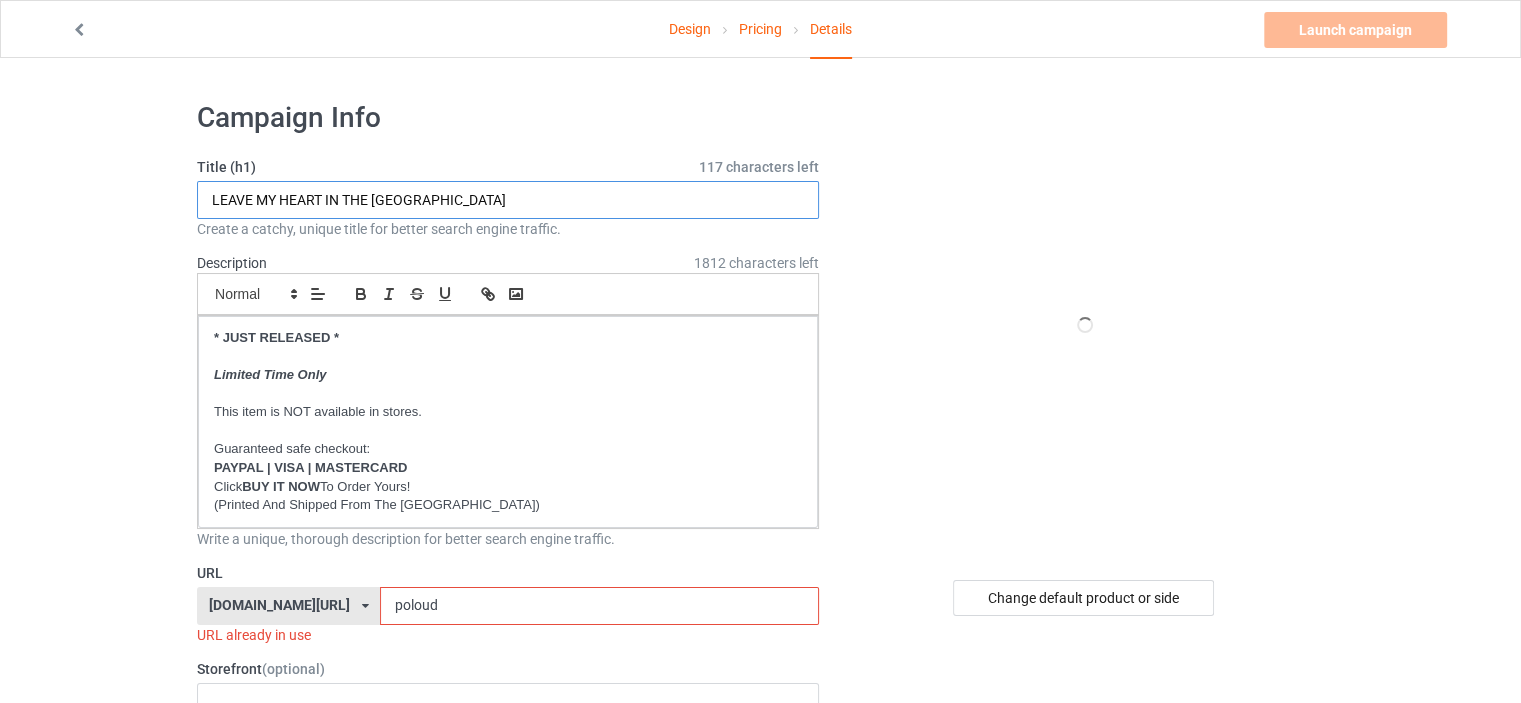 drag, startPoint x: 479, startPoint y: 192, endPoint x: 345, endPoint y: 203, distance: 134.45073 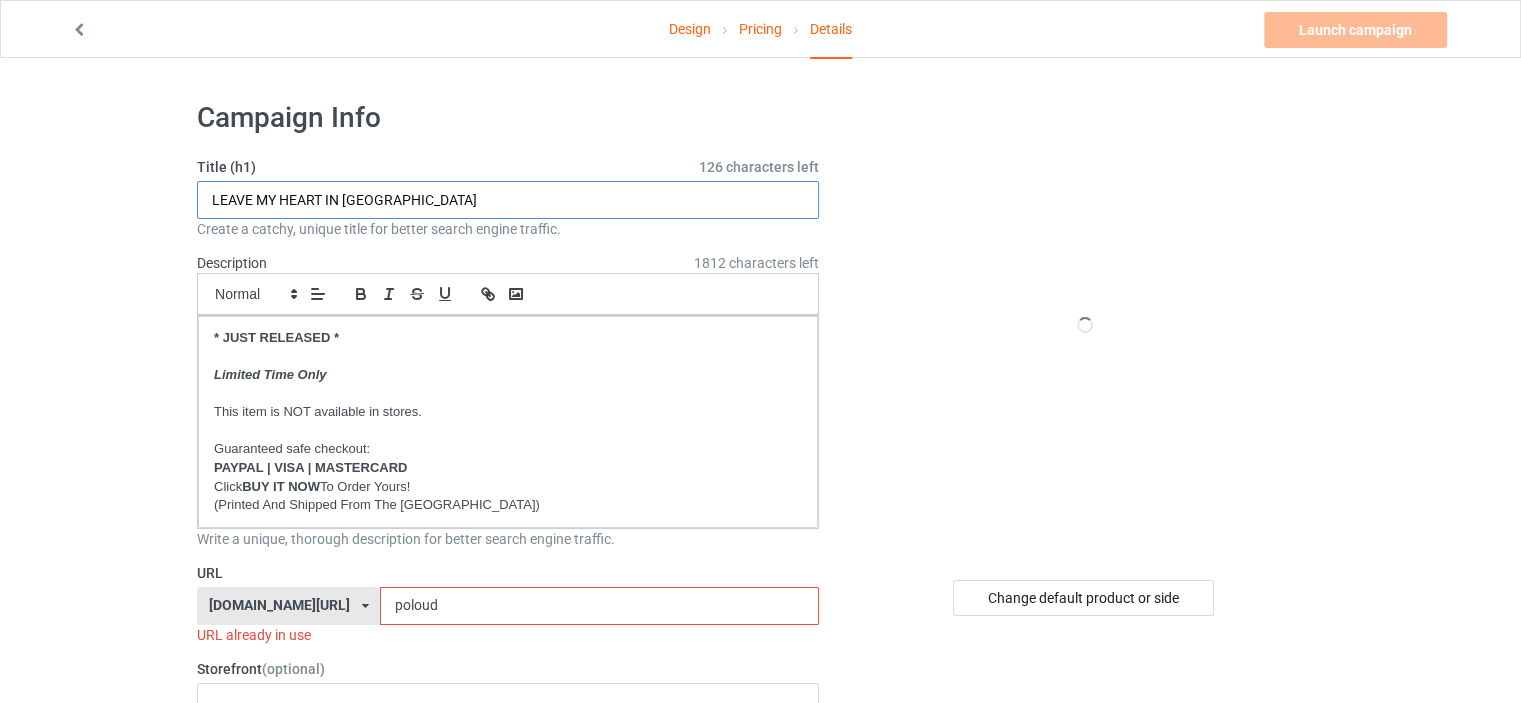 type on "LEAVE MY HEART IN [GEOGRAPHIC_DATA]" 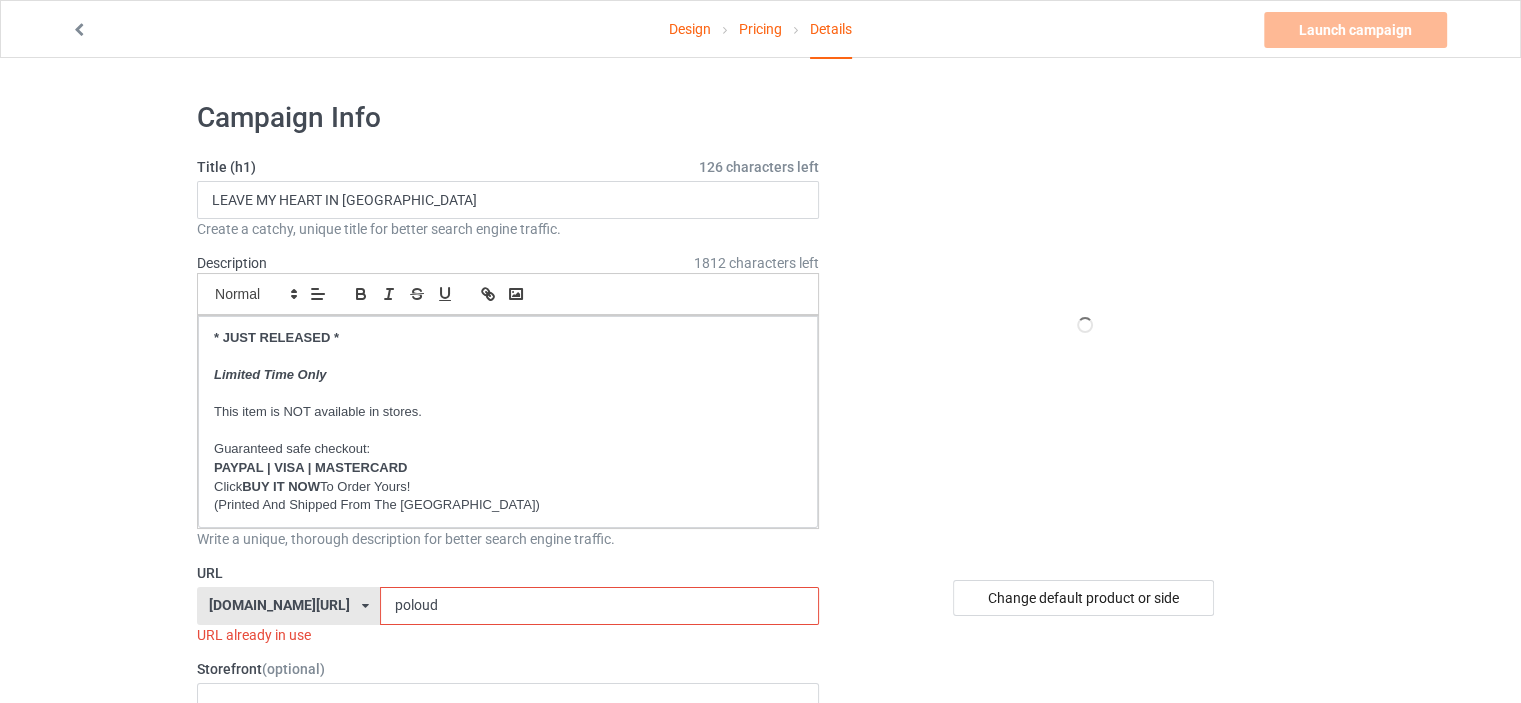 click on "Design Pricing Details Launch campaign Invalid campaign URL Campaign Info Title (h1) 126   characters left LEAVE MY HEART IN [GEOGRAPHIC_DATA] Create a catchy, unique title for better search engine traffic. Description 1812   characters left       Small Normal Large Big Huge                                                                                     * JUST RELEASED * Limited Time Only This item is NOT available in stores. Guaranteed safe checkout: PAYPAL | VISA | MASTERCARD Click  BUY IT NOW  To Order Yours! (Printed And Shipped From The [GEOGRAPHIC_DATA]) Write a unique, thorough description for better search engine traffic. URL [DOMAIN_NAME][URL] [DOMAIN_NAME][URL] [DOMAIN_NAME][URL] [DOMAIN_NAME][URL] [DOMAIN_NAME][URL] [DOMAIN_NAME][URL] [DOMAIN_NAME][URL] [DOMAIN_NAME][URL] [DOMAIN_NAME][URL] [DOMAIN_NAME][URL] [DOMAIN_NAME][URL] [DOMAIN_NAME][URL] [DOMAIN_NAME][URL] [DOMAIN_NAME][URL] [DOMAIN_NAME][URL] [DOMAIN_NAME][URL] [DOMAIN_NAME][URL] [DOMAIN_NAME][URL] [DOMAIN_NAME][GEOGRAPHIC_DATA] [DOMAIN_NAME][GEOGRAPHIC_DATA] 2 /" at bounding box center (760, 1168) 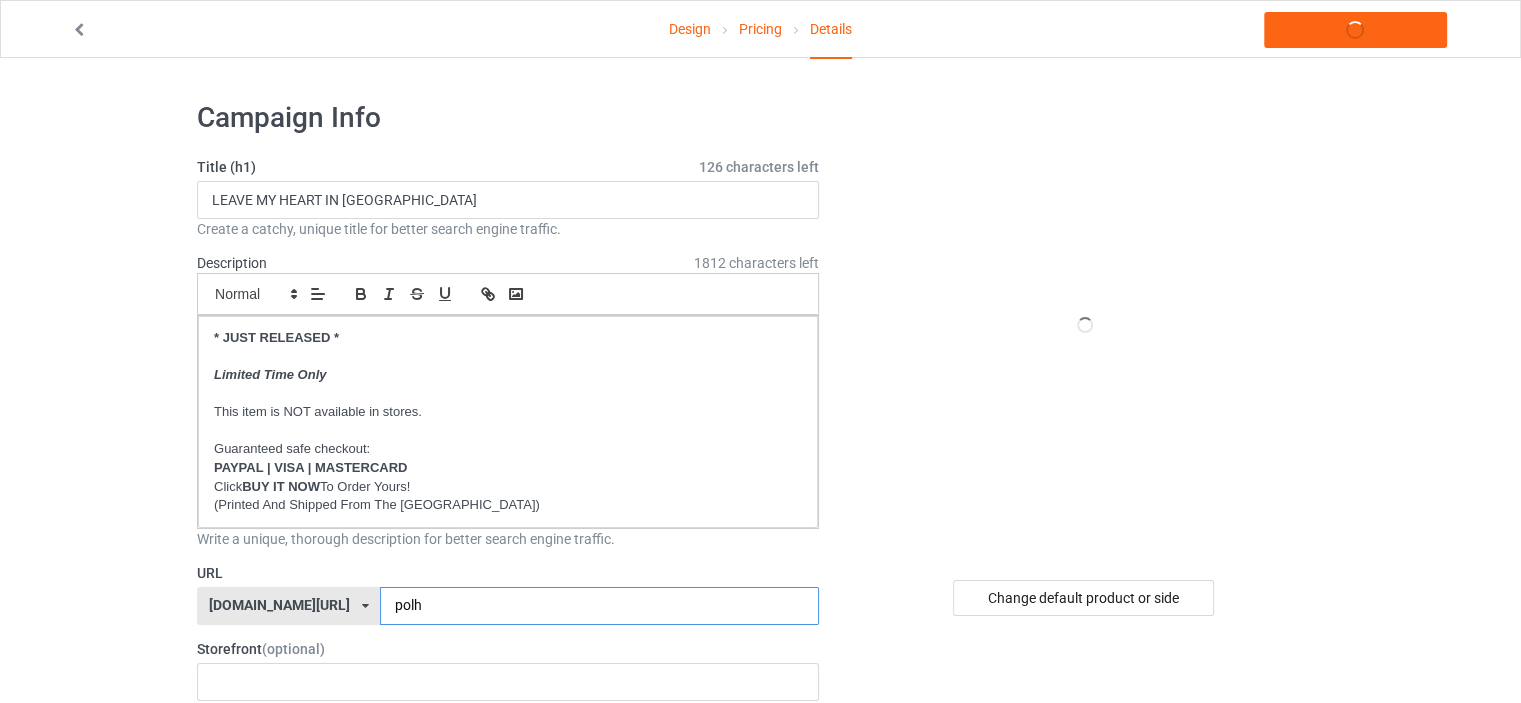 type on "polh" 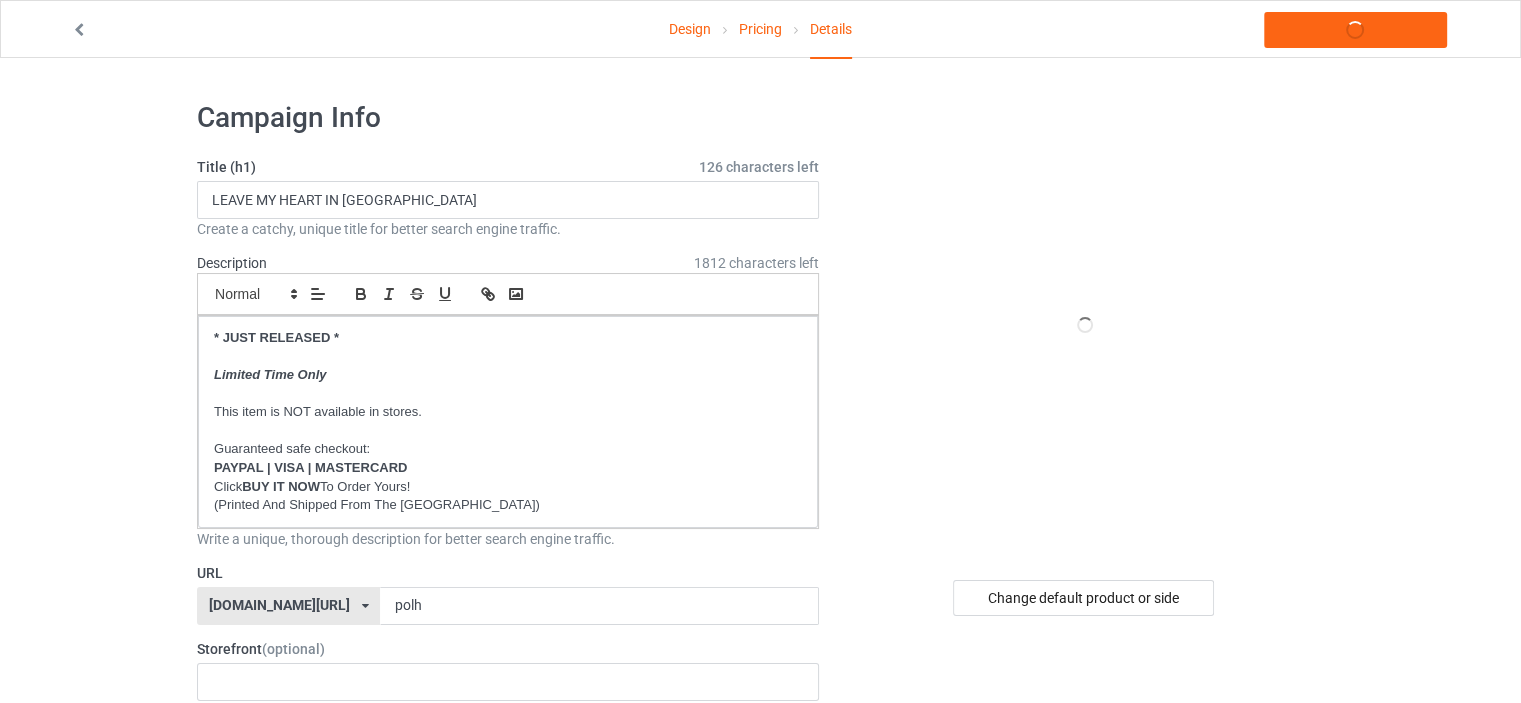 click on "Design Pricing Details Launch campaign Campaign Info Title (h1) 126   characters left LEAVE MY HEART IN [GEOGRAPHIC_DATA] Create a catchy, unique title for better search engine traffic. Description 1812   characters left       Small Normal Large Big Huge                                                                                     * JUST RELEASED * Limited Time Only This item is NOT available in stores. Guaranteed safe checkout: PAYPAL | VISA | MASTERCARD Click  BUY IT NOW  To Order Yours! (Printed And Shipped From The [GEOGRAPHIC_DATA]) Write a unique, thorough description for better search engine traffic. URL [DOMAIN_NAME][URL] [DOMAIN_NAME][URL] [DOMAIN_NAME][URL] [DOMAIN_NAME][URL] [DOMAIN_NAME][URL] [DOMAIN_NAME][URL] [DOMAIN_NAME][URL] [DOMAIN_NAME][URL] [DOMAIN_NAME][URL] [DOMAIN_NAME][URL] [DOMAIN_NAME][URL] [DOMAIN_NAME][URL] [DOMAIN_NAME][URL] [DOMAIN_NAME][URL] [DOMAIN_NAME][URL] [DOMAIN_NAME][URL] [DOMAIN_NAME][URL] [DOMAIN_NAME][URL] [DOMAIN_NAME][GEOGRAPHIC_DATA] [DOMAIN_NAME][GEOGRAPHIC_DATA] [DOMAIN_NAME][GEOGRAPHIC_DATA] polh 2" at bounding box center [760, 1158] 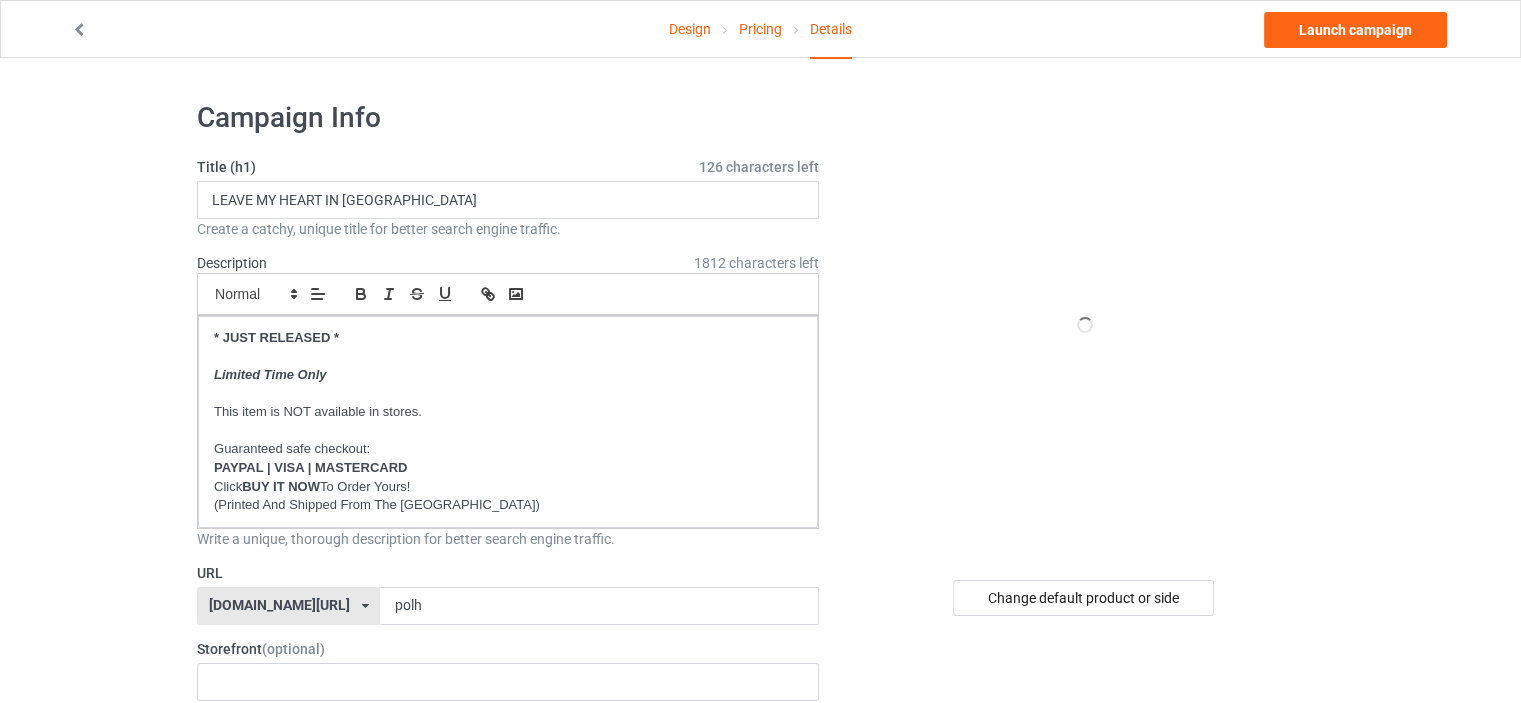 scroll, scrollTop: 500, scrollLeft: 0, axis: vertical 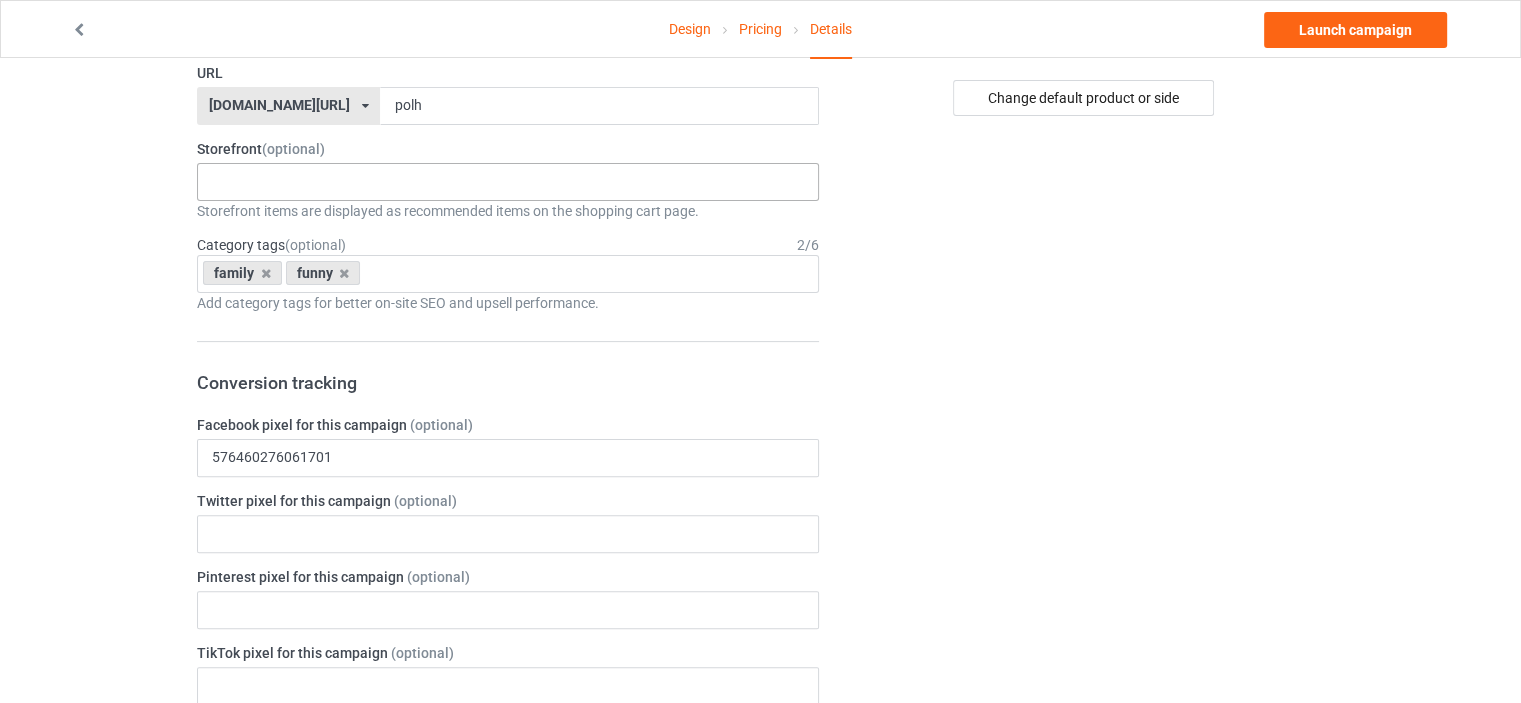 click on "No result found" at bounding box center (508, 182) 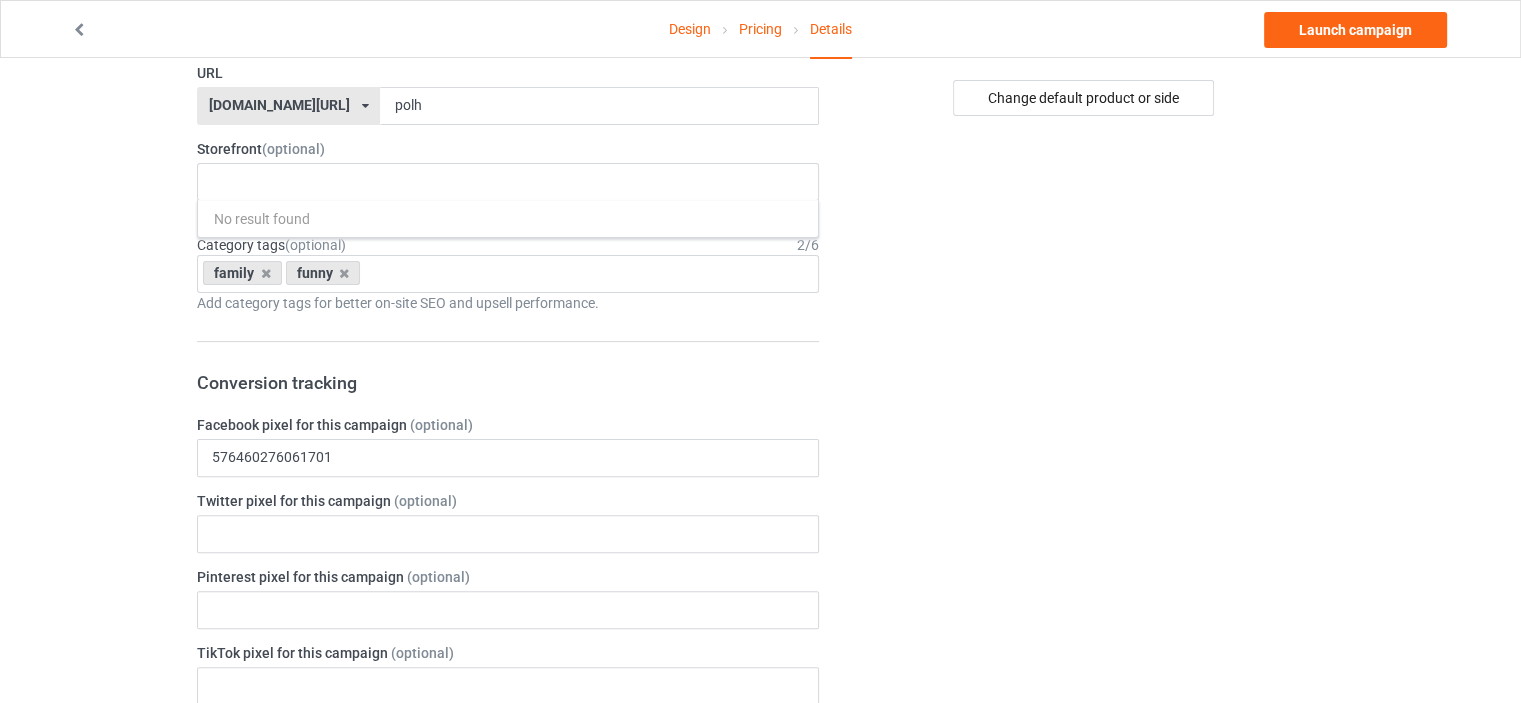 click on "Design Pricing Details Launch campaign Campaign Info Title (h1) 126   characters left LEAVE MY HEART IN [GEOGRAPHIC_DATA] Create a catchy, unique title for better search engine traffic. Description 1812   characters left       Small Normal Large Big Huge                                                                                     * JUST RELEASED * Limited Time Only This item is NOT available in stores. Guaranteed safe checkout: PAYPAL | VISA | MASTERCARD Click  BUY IT NOW  To Order Yours! (Printed And Shipped From The [GEOGRAPHIC_DATA]) Write a unique, thorough description for better search engine traffic. URL [DOMAIN_NAME][URL] [DOMAIN_NAME][URL] [DOMAIN_NAME][URL] [DOMAIN_NAME][URL] [DOMAIN_NAME][URL] [DOMAIN_NAME][URL] [DOMAIN_NAME][URL] [DOMAIN_NAME][URL] [DOMAIN_NAME][URL] [DOMAIN_NAME][URL] [DOMAIN_NAME][URL] [DOMAIN_NAME][URL] [DOMAIN_NAME][URL] [DOMAIN_NAME][URL] [DOMAIN_NAME][URL] [DOMAIN_NAME][URL] [DOMAIN_NAME][URL] [DOMAIN_NAME][URL] [DOMAIN_NAME][GEOGRAPHIC_DATA] [DOMAIN_NAME][GEOGRAPHIC_DATA] [DOMAIN_NAME][GEOGRAPHIC_DATA] polh 2" at bounding box center [760, 658] 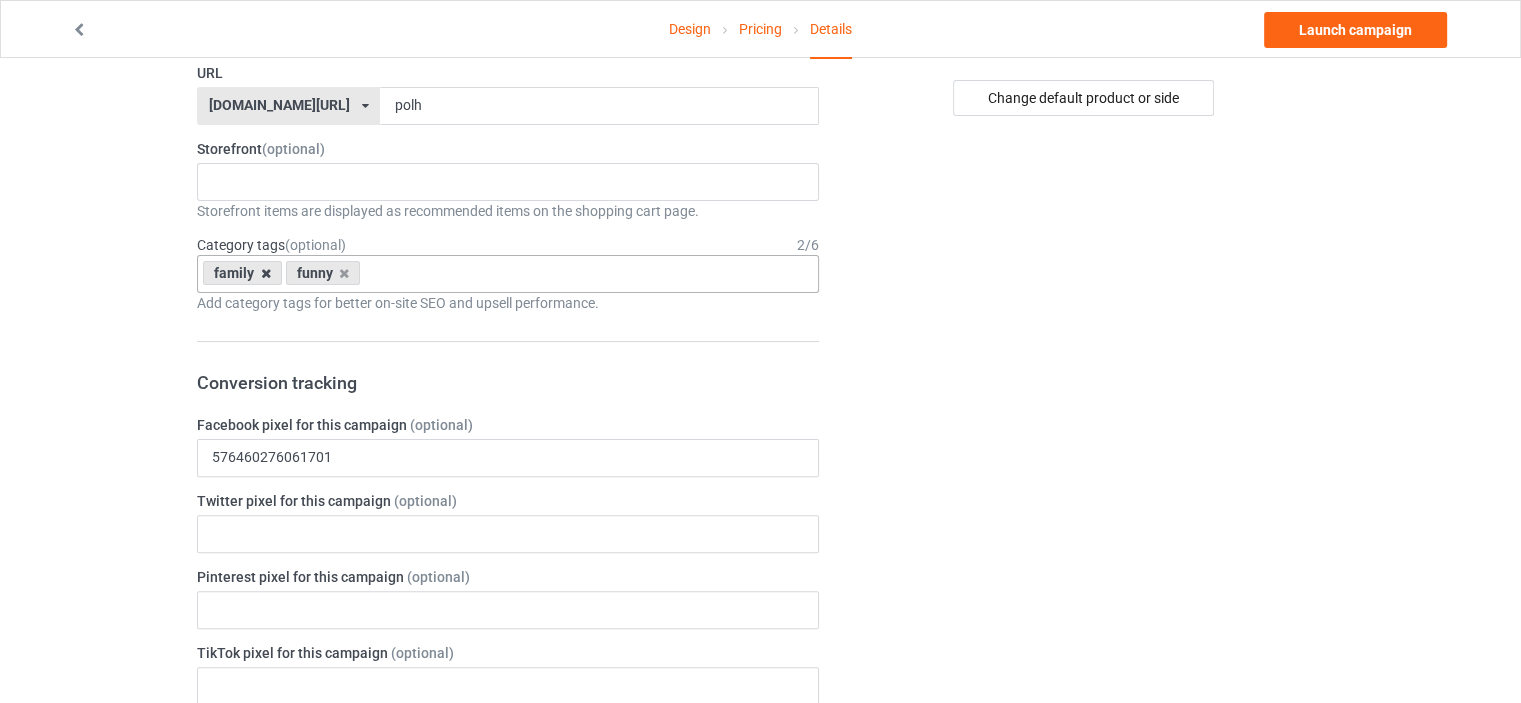 click at bounding box center (266, 273) 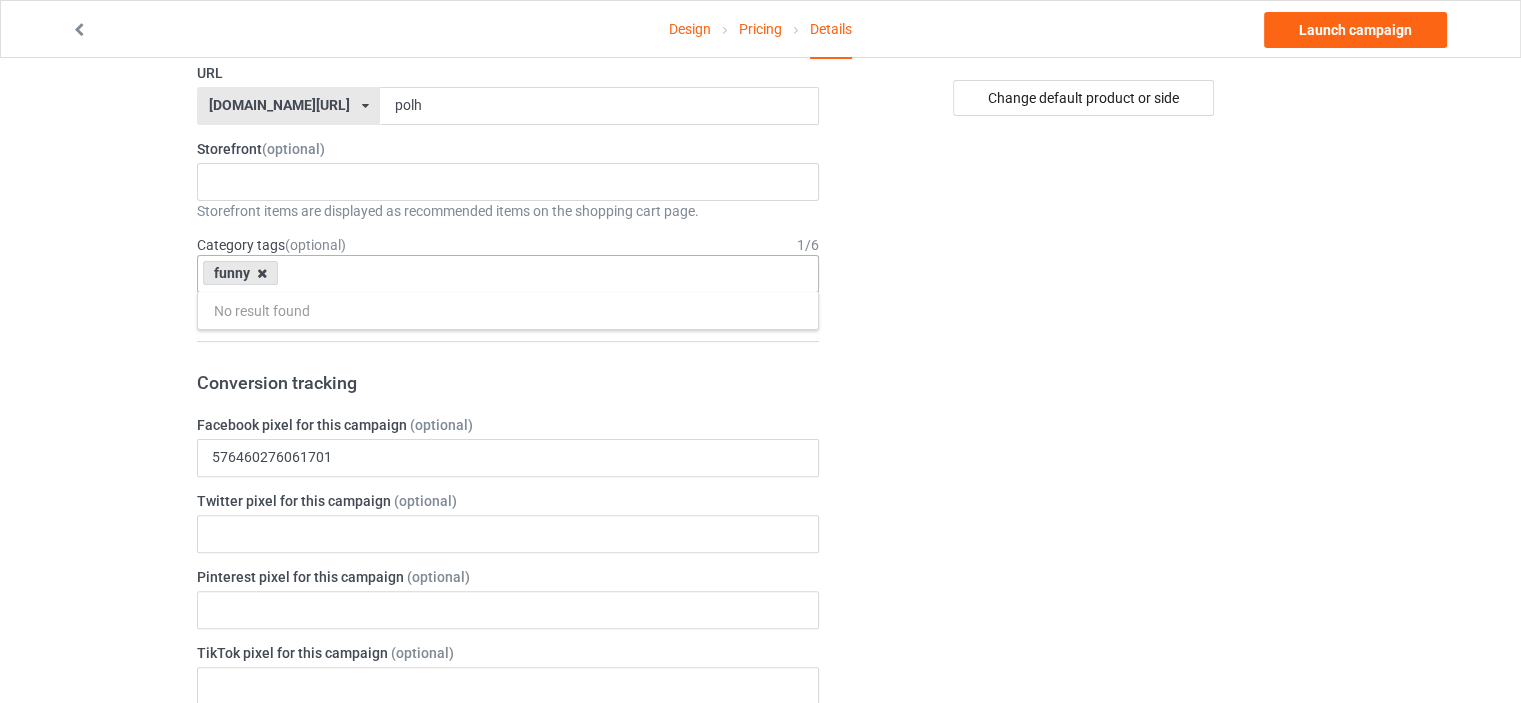click at bounding box center [262, 273] 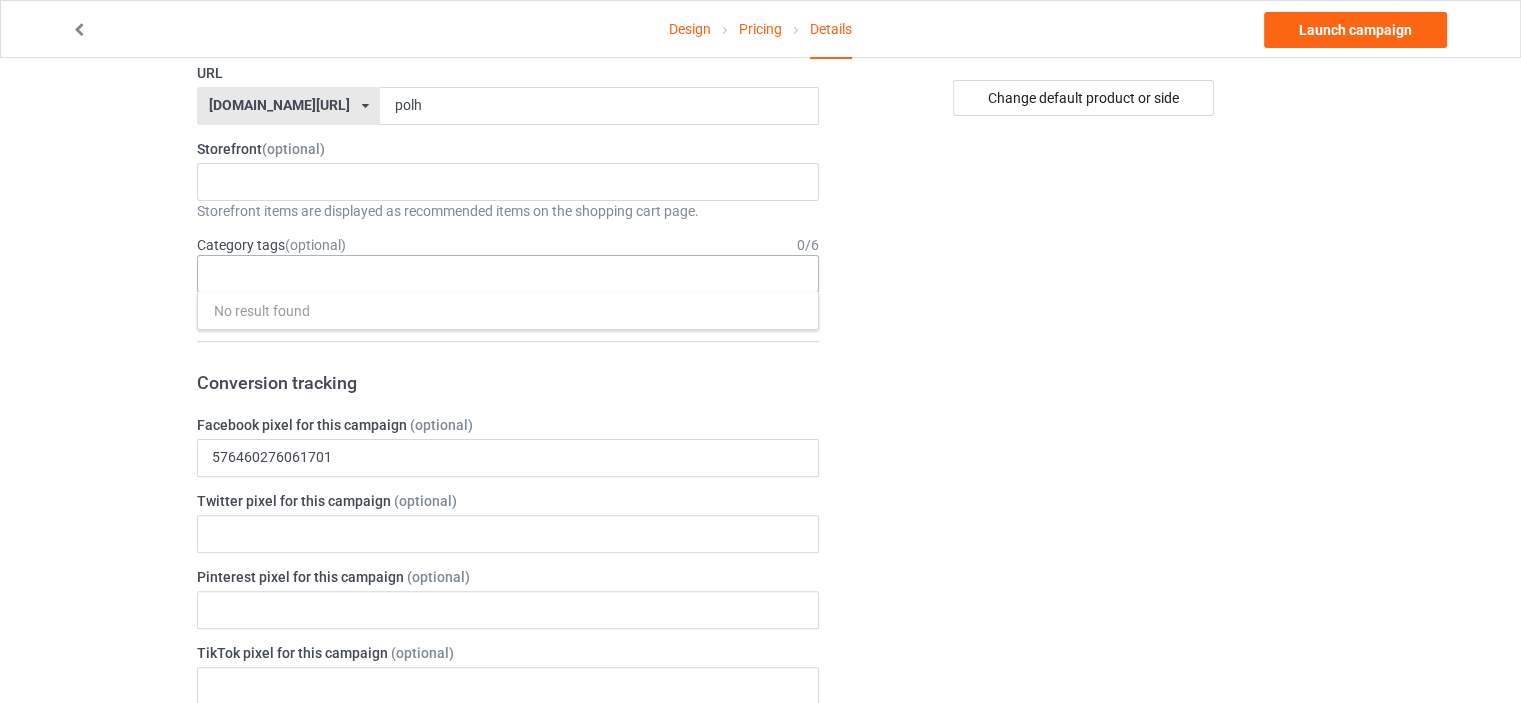 click on "Design Pricing Details Launch campaign Campaign Info Title (h1) 126   characters left LEAVE MY HEART IN [GEOGRAPHIC_DATA] Create a catchy, unique title for better search engine traffic. Description 1812   characters left       Small Normal Large Big Huge                                                                                     * JUST RELEASED * Limited Time Only This item is NOT available in stores. Guaranteed safe checkout: PAYPAL | VISA | MASTERCARD Click  BUY IT NOW  To Order Yours! (Printed And Shipped From The [GEOGRAPHIC_DATA]) Write a unique, thorough description for better search engine traffic. URL [DOMAIN_NAME][URL] [DOMAIN_NAME][URL] [DOMAIN_NAME][URL] [DOMAIN_NAME][URL] [DOMAIN_NAME][URL] [DOMAIN_NAME][URL] [DOMAIN_NAME][URL] [DOMAIN_NAME][URL] [DOMAIN_NAME][URL] [DOMAIN_NAME][URL] [DOMAIN_NAME][URL] [DOMAIN_NAME][URL] [DOMAIN_NAME][URL] [DOMAIN_NAME][URL] [DOMAIN_NAME][URL] [DOMAIN_NAME][URL] [DOMAIN_NAME][URL] [DOMAIN_NAME][URL] [DOMAIN_NAME][GEOGRAPHIC_DATA] [DOMAIN_NAME][GEOGRAPHIC_DATA] [DOMAIN_NAME][GEOGRAPHIC_DATA] polh 0" at bounding box center [760, 658] 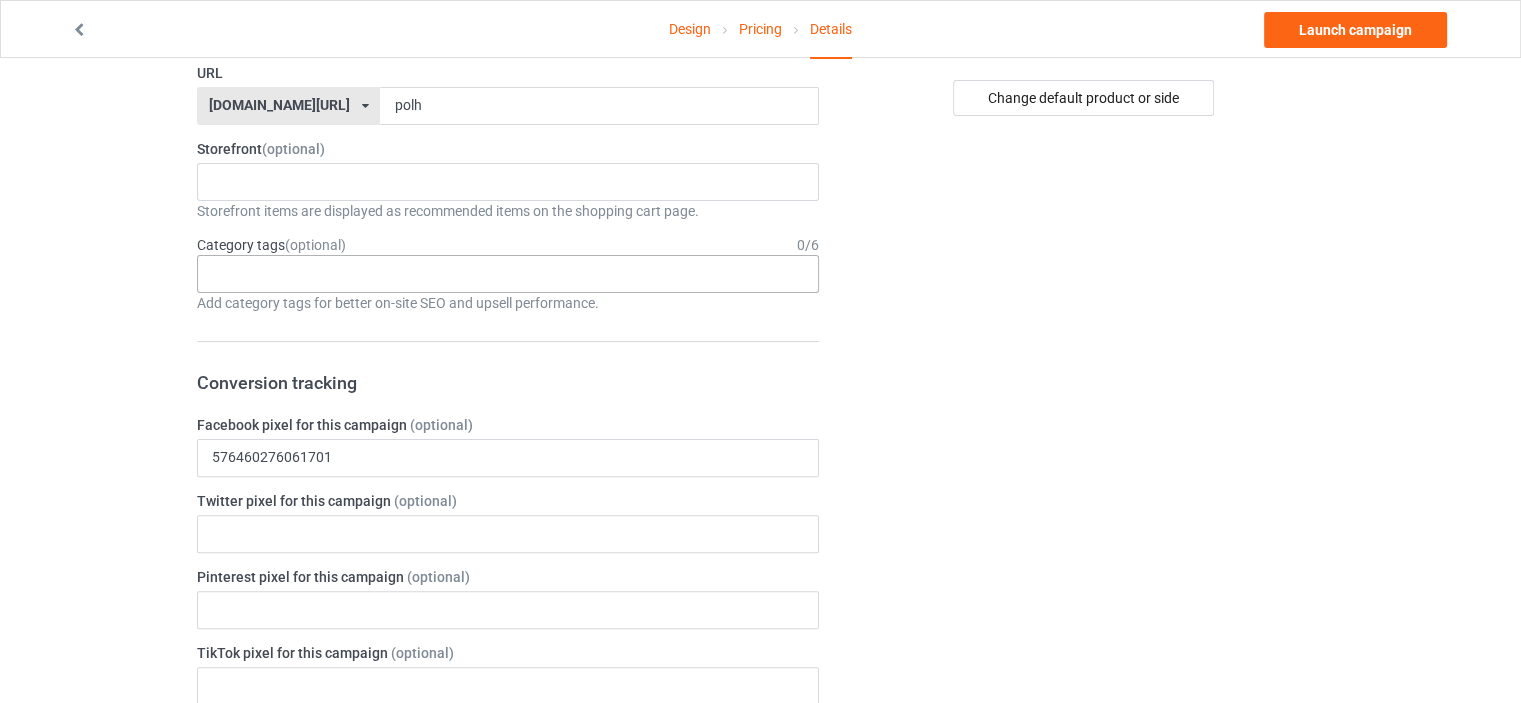 click on "Pricing" at bounding box center (760, 29) 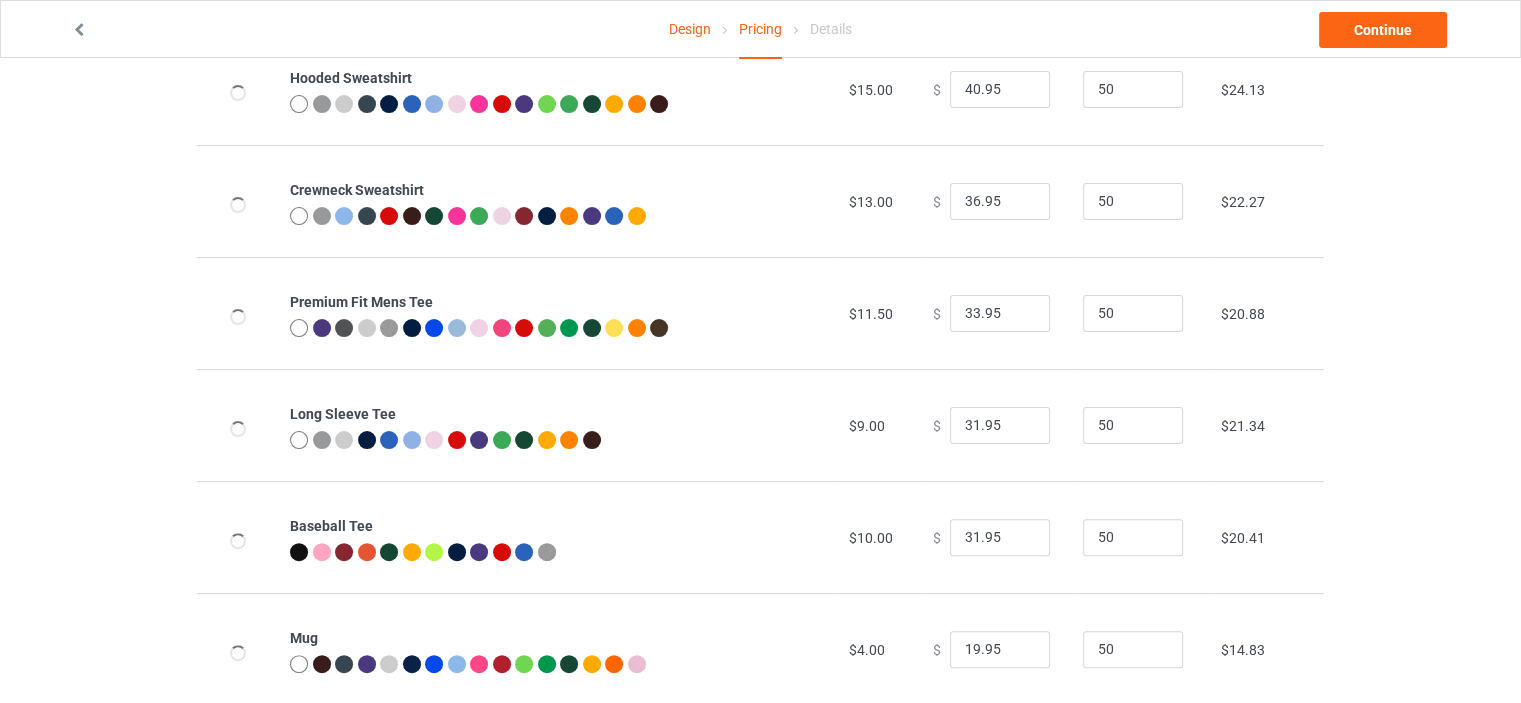 scroll, scrollTop: 0, scrollLeft: 0, axis: both 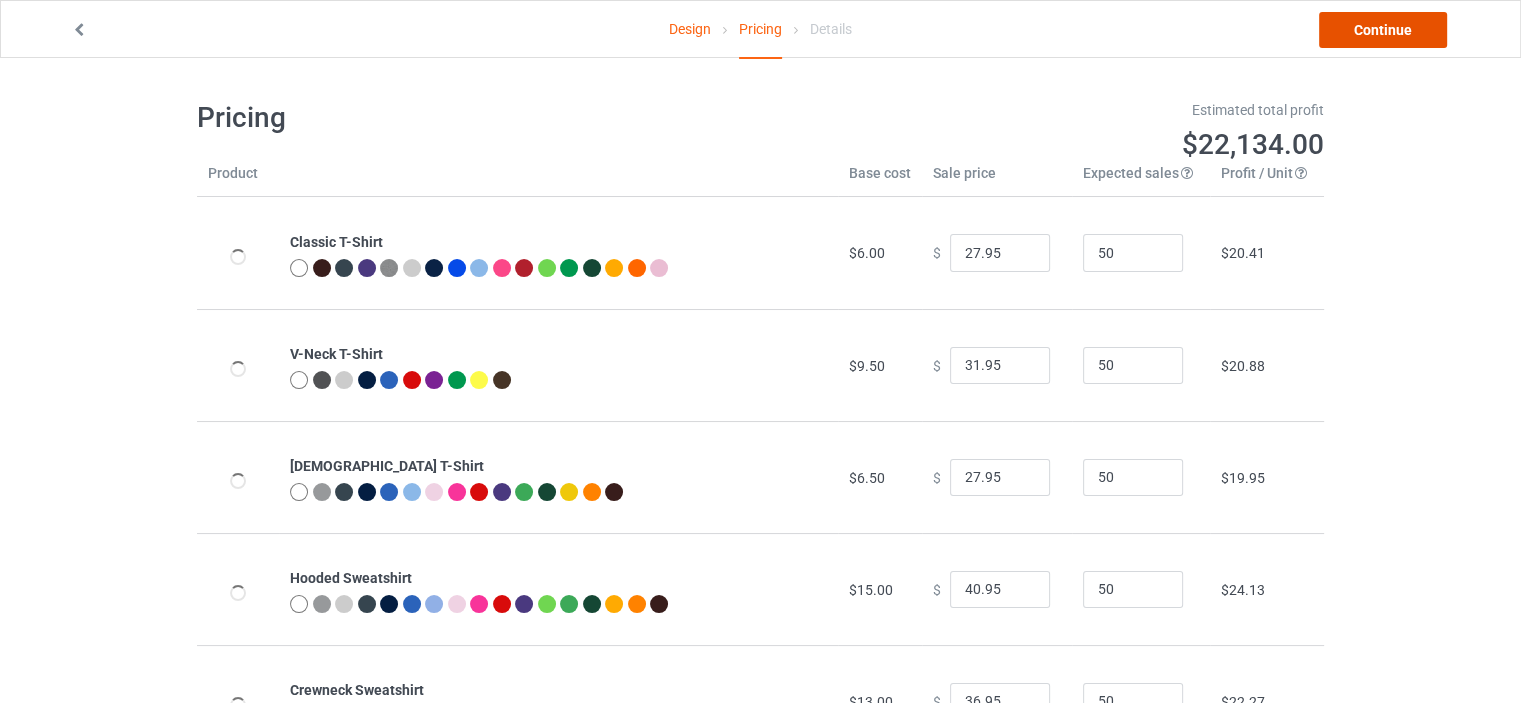 click on "Continue" at bounding box center (1383, 30) 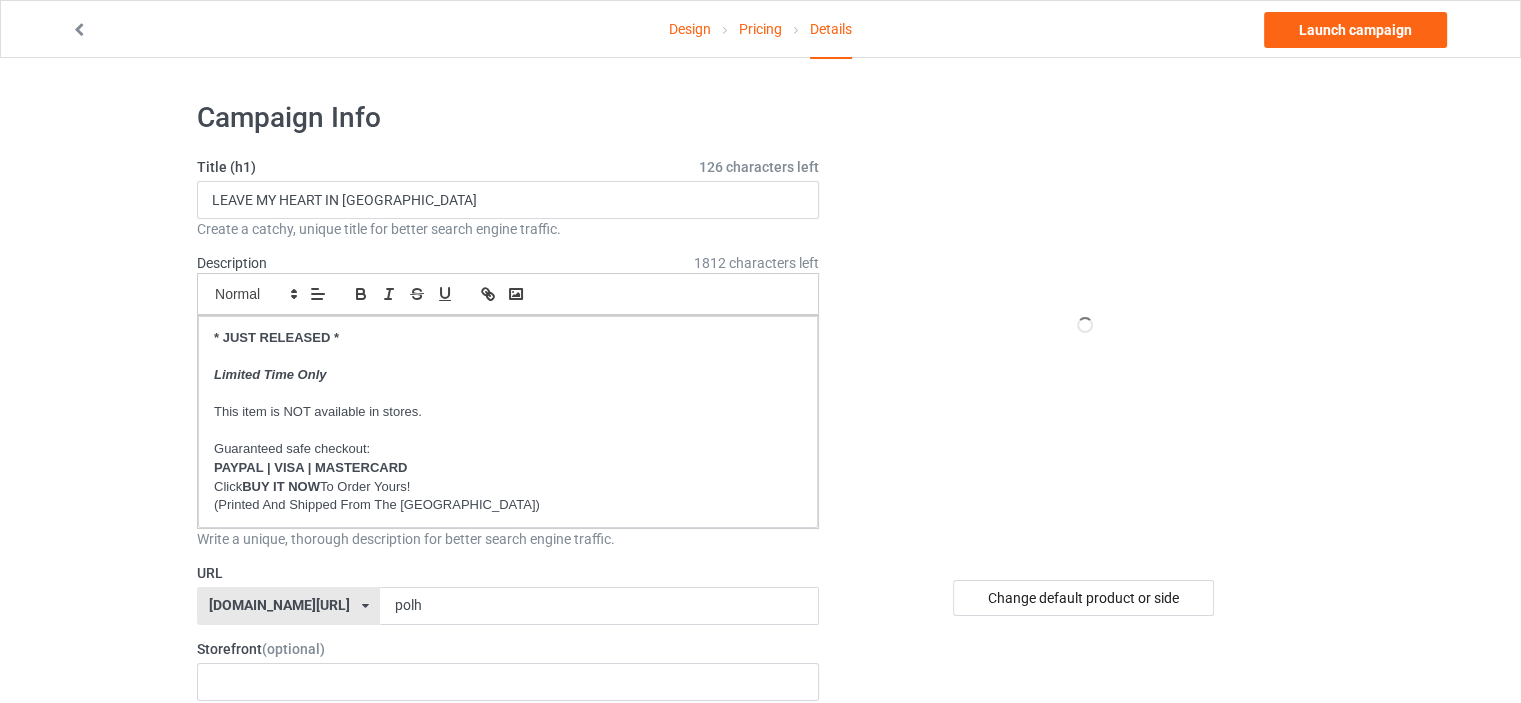 scroll, scrollTop: 300, scrollLeft: 0, axis: vertical 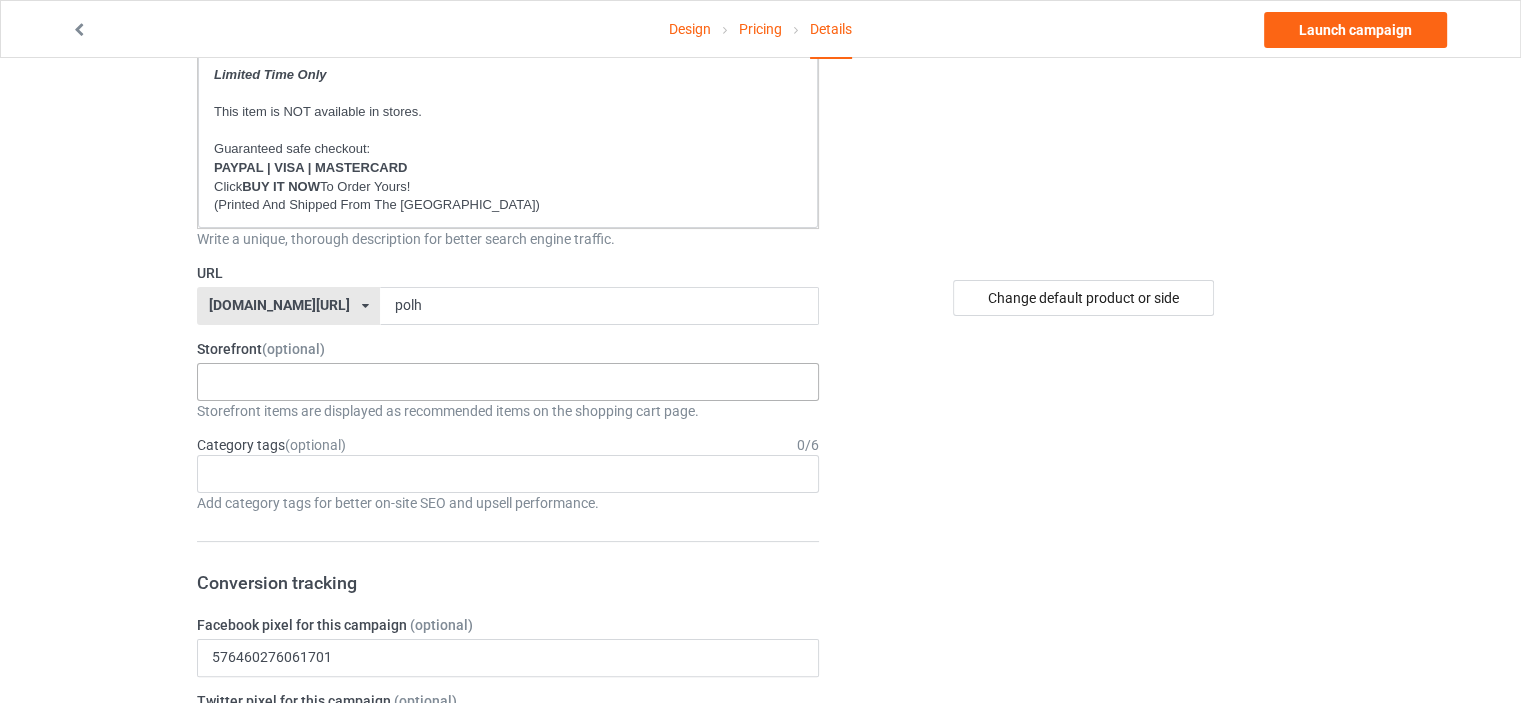 click on "No result found" at bounding box center (508, 382) 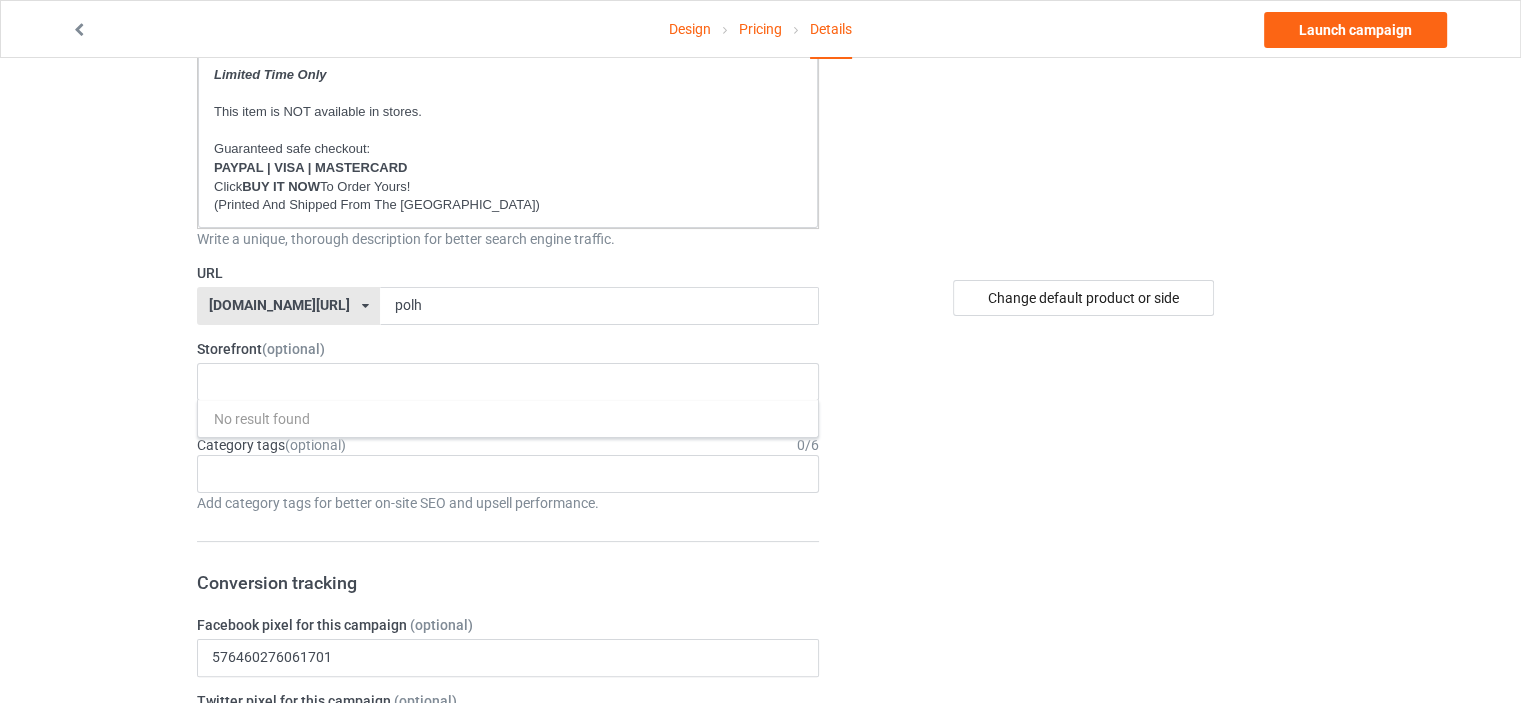 click on "Design Pricing Details Launch campaign Campaign Info Title (h1) 126   characters left LEAVE MY HEART IN [GEOGRAPHIC_DATA] Create a catchy, unique title for better search engine traffic. Description 1812   characters left       Small Normal Large Big Huge                                                                                     * JUST RELEASED * Limited Time Only This item is NOT available in stores. Guaranteed safe checkout: PAYPAL | VISA | MASTERCARD Click  BUY IT NOW  To Order Yours! (Printed And Shipped From The [GEOGRAPHIC_DATA]) Write a unique, thorough description for better search engine traffic. URL [DOMAIN_NAME][URL] [DOMAIN_NAME][URL] [DOMAIN_NAME][URL] [DOMAIN_NAME][URL] [DOMAIN_NAME][URL] [DOMAIN_NAME][URL] [DOMAIN_NAME][URL] [DOMAIN_NAME][URL] [DOMAIN_NAME][URL] [DOMAIN_NAME][URL] [DOMAIN_NAME][URL] [DOMAIN_NAME][URL] [DOMAIN_NAME][URL] [DOMAIN_NAME][URL] [DOMAIN_NAME][URL] [DOMAIN_NAME][URL] [DOMAIN_NAME][URL] [DOMAIN_NAME][URL] [DOMAIN_NAME][GEOGRAPHIC_DATA] [DOMAIN_NAME][GEOGRAPHIC_DATA] [DOMAIN_NAME][GEOGRAPHIC_DATA] polh 0" at bounding box center [760, 858] 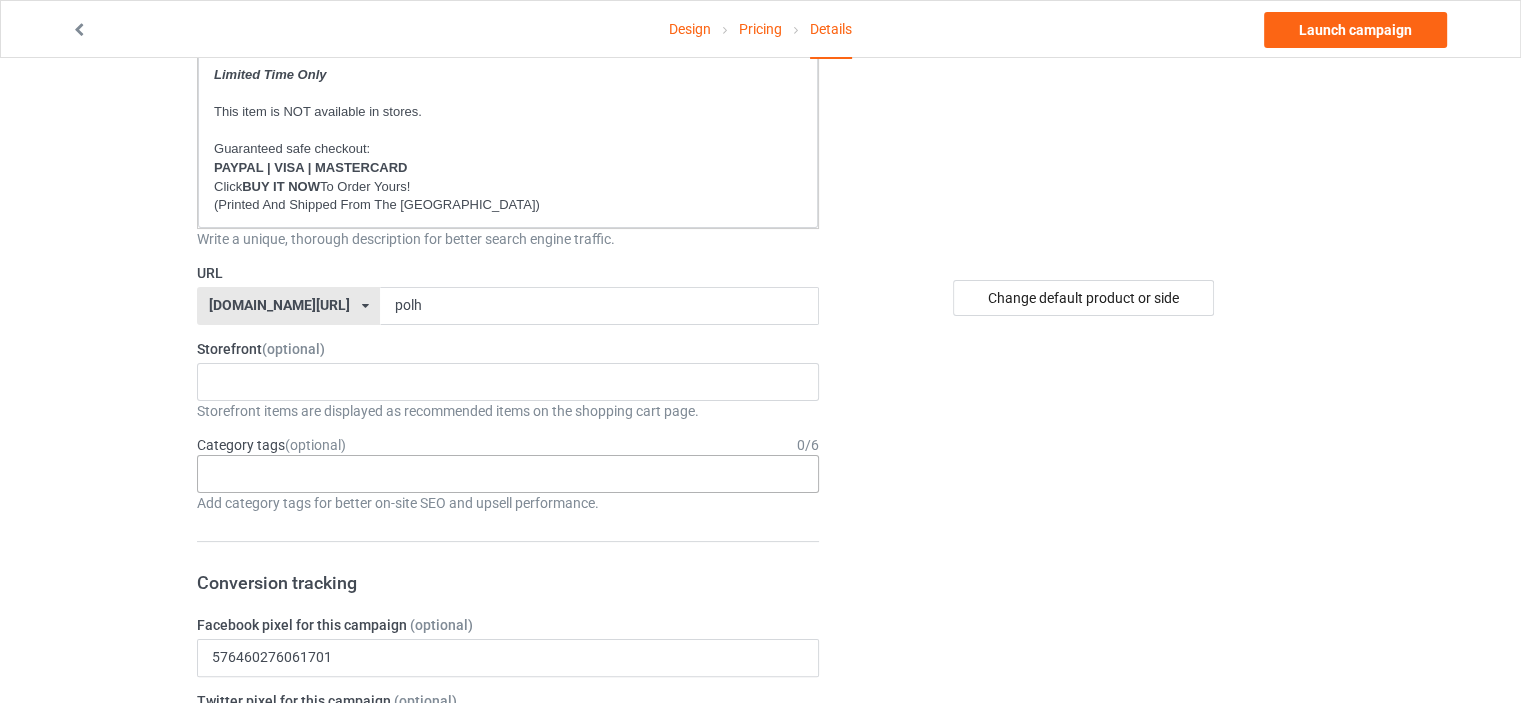 click at bounding box center (227, 473) 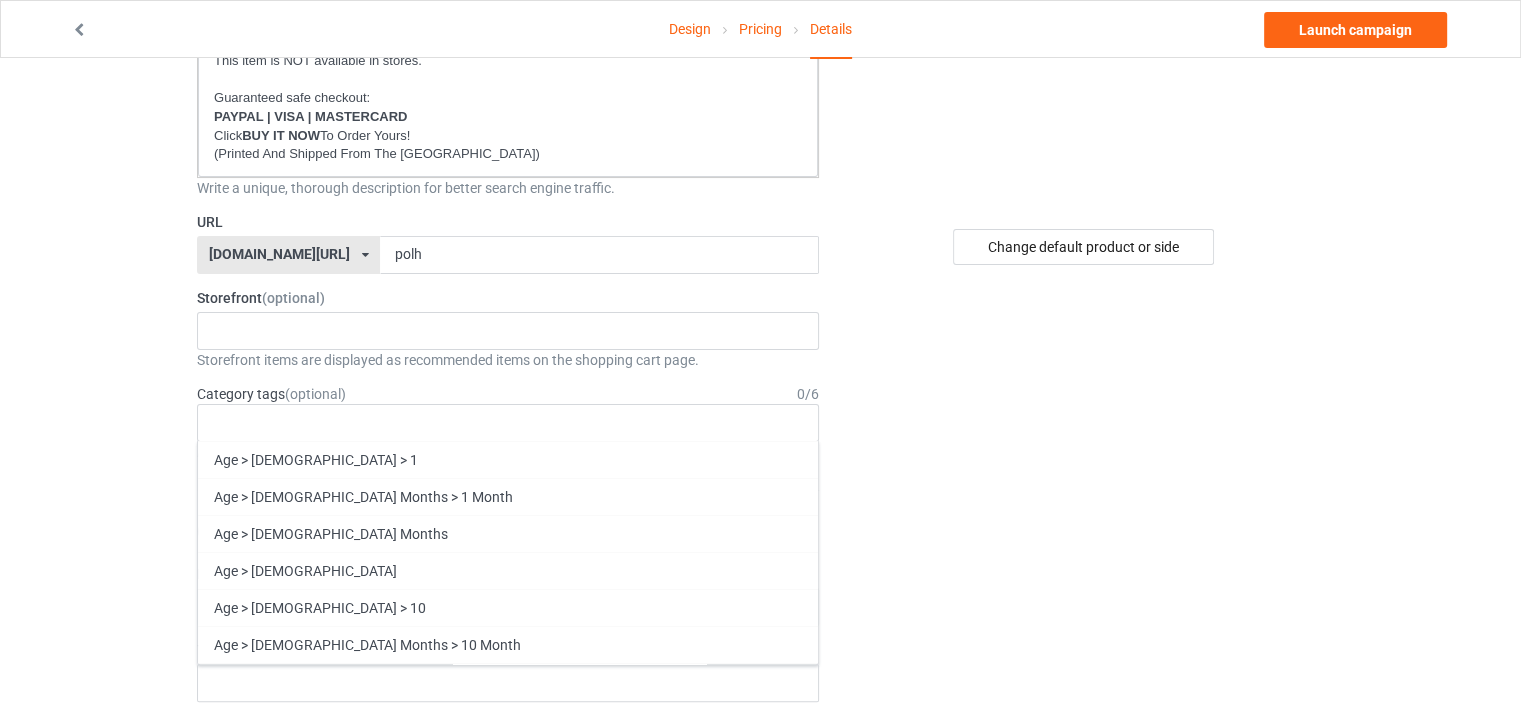 scroll, scrollTop: 400, scrollLeft: 0, axis: vertical 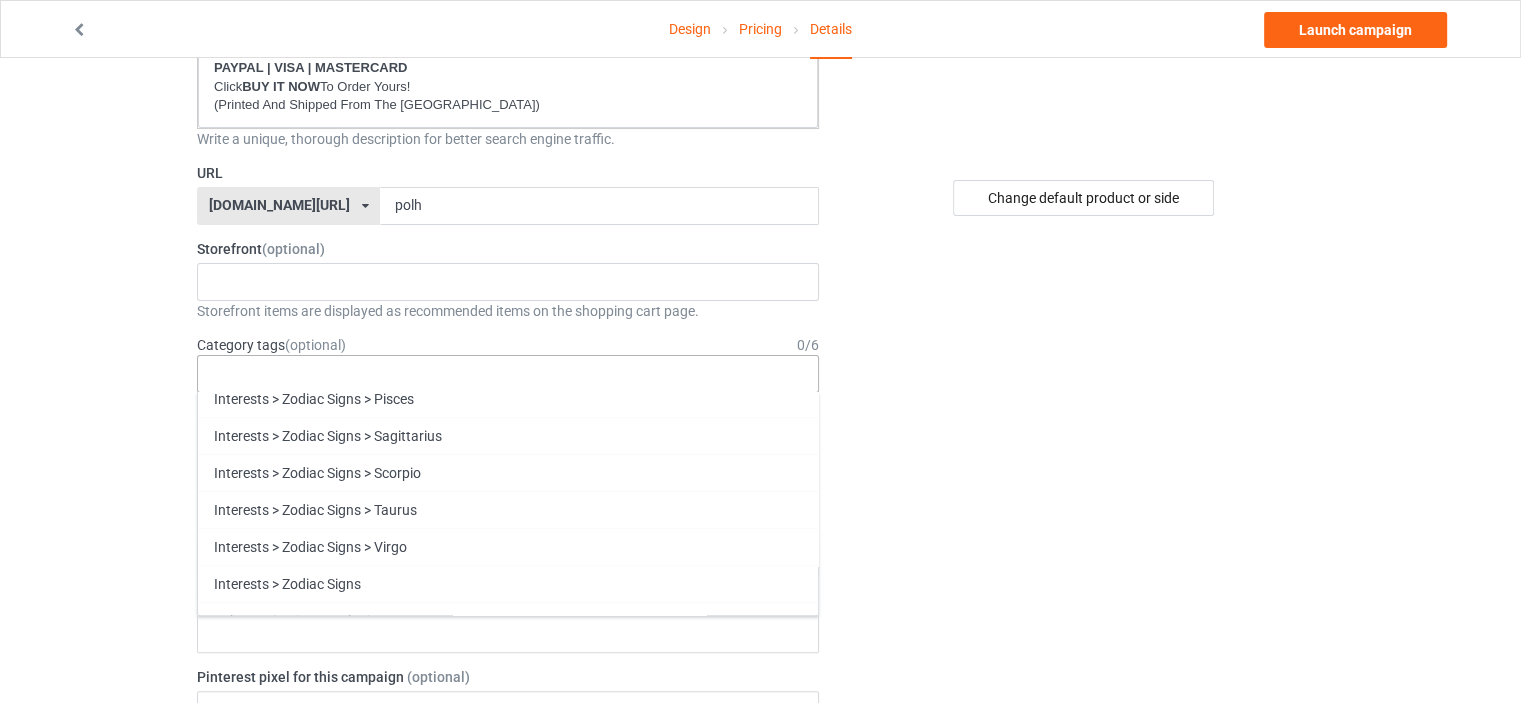 click on "Funny" at bounding box center (508, 990) 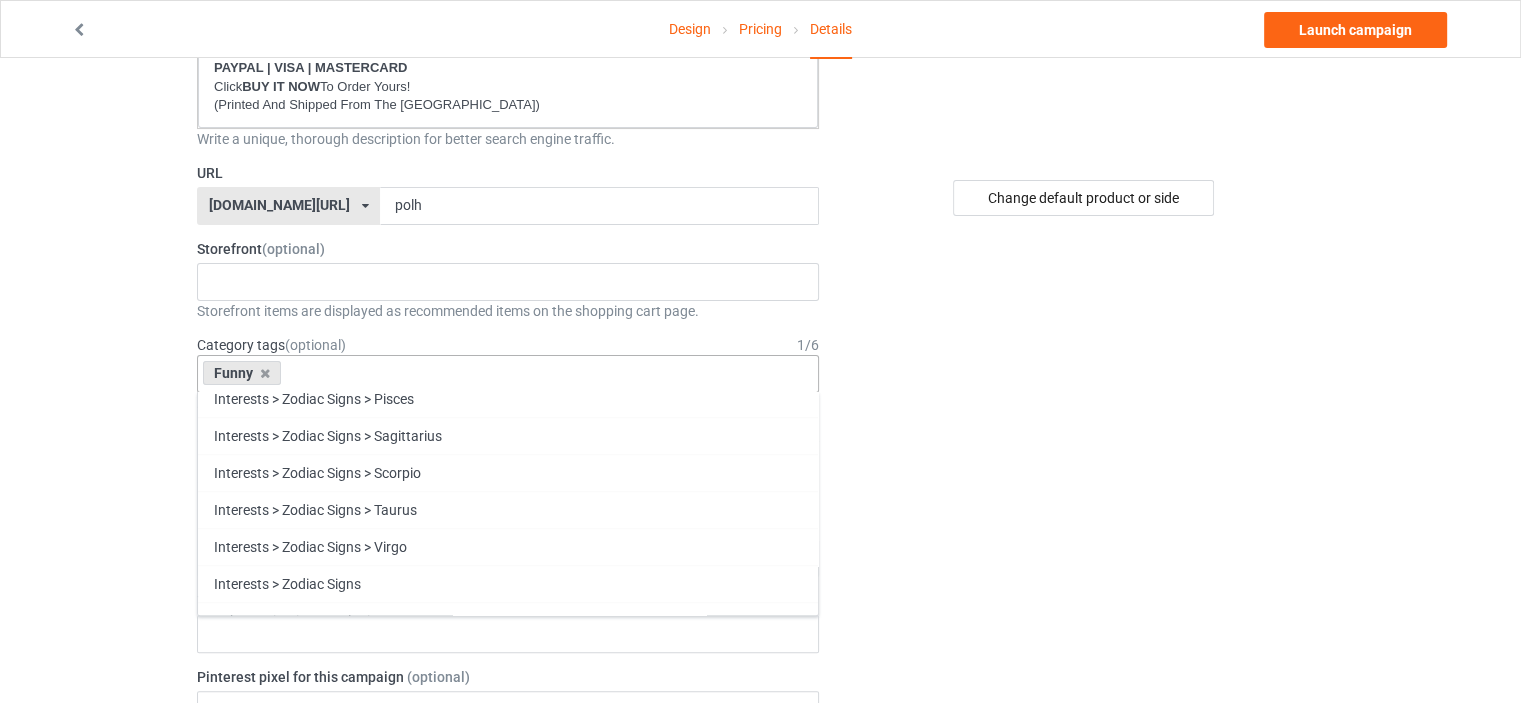 scroll, scrollTop: 85630, scrollLeft: 0, axis: vertical 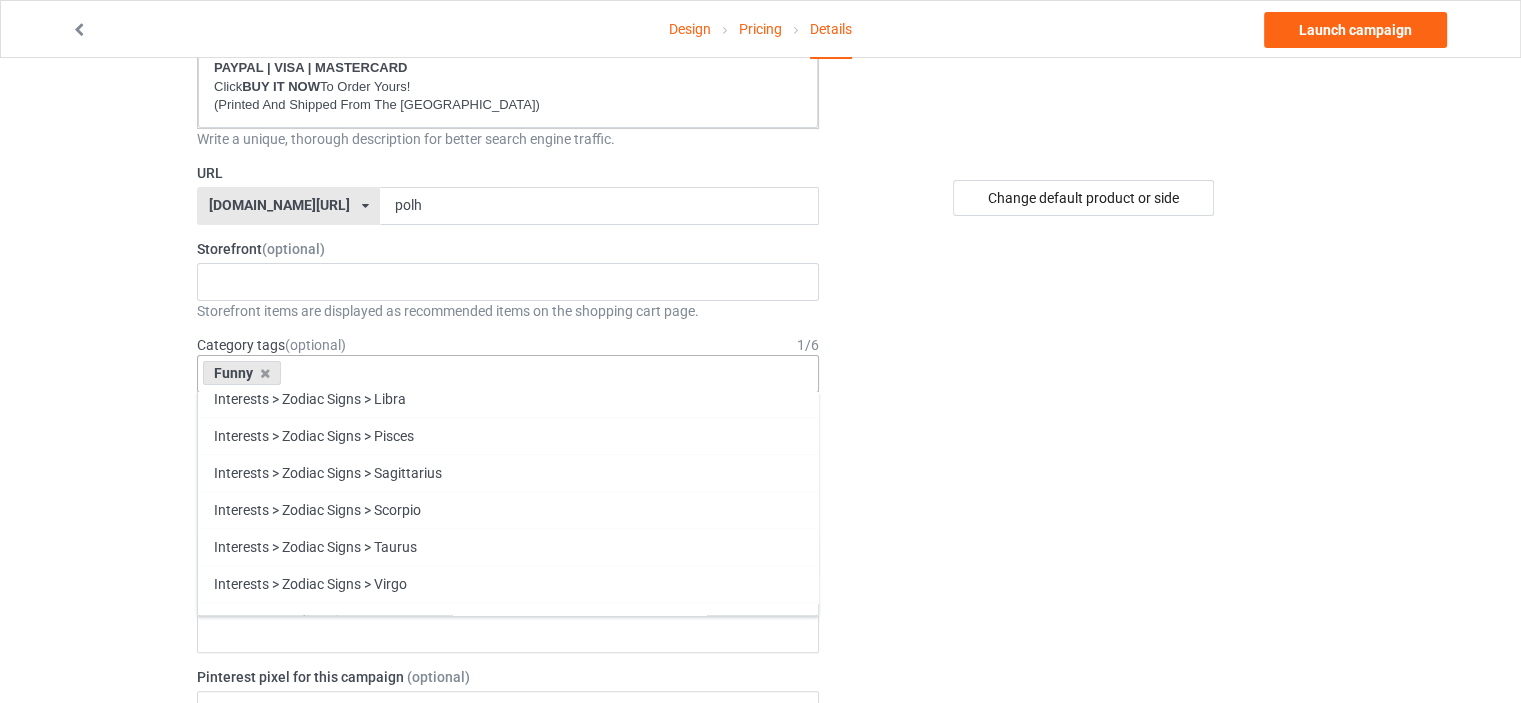 click on "Family" at bounding box center [508, 990] 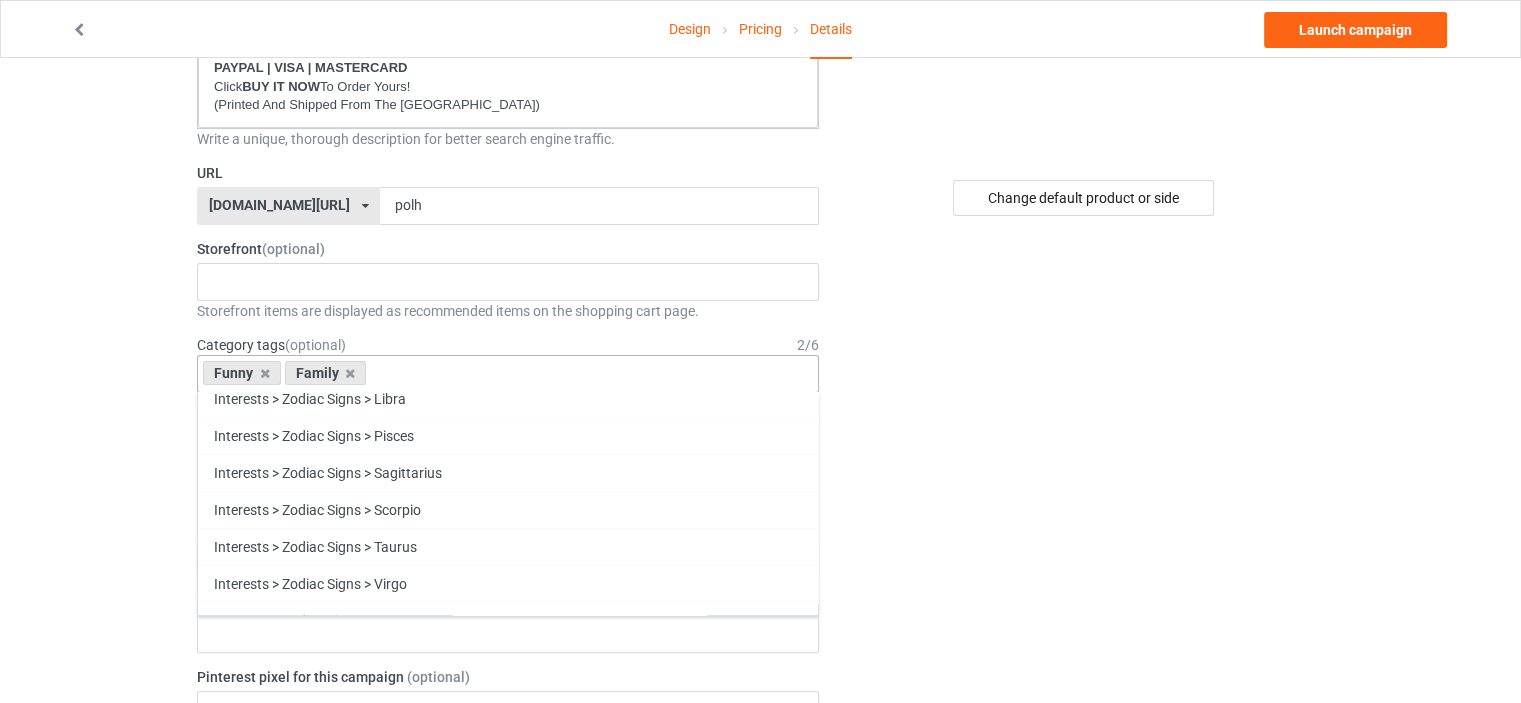 scroll, scrollTop: 85593, scrollLeft: 0, axis: vertical 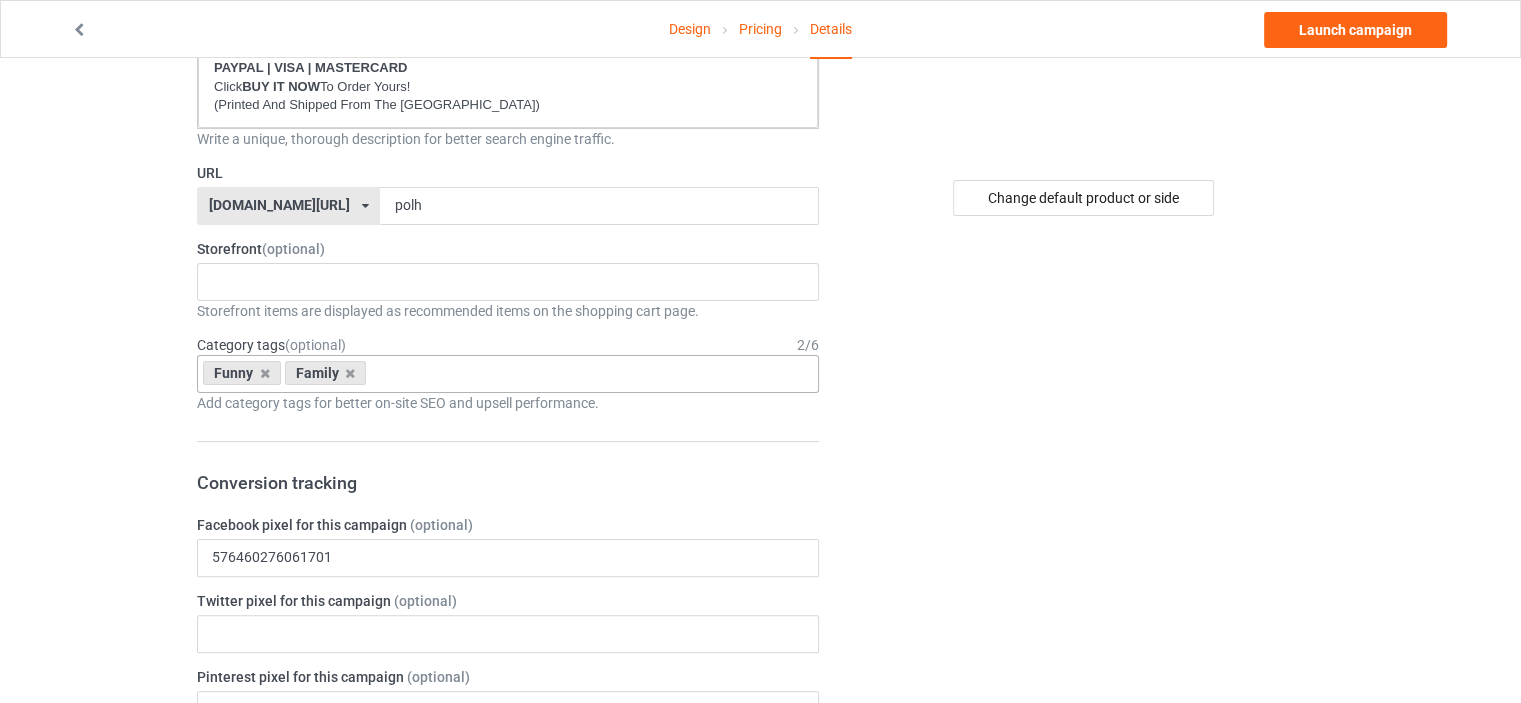 click on "Change default product or side" at bounding box center [1085, 758] 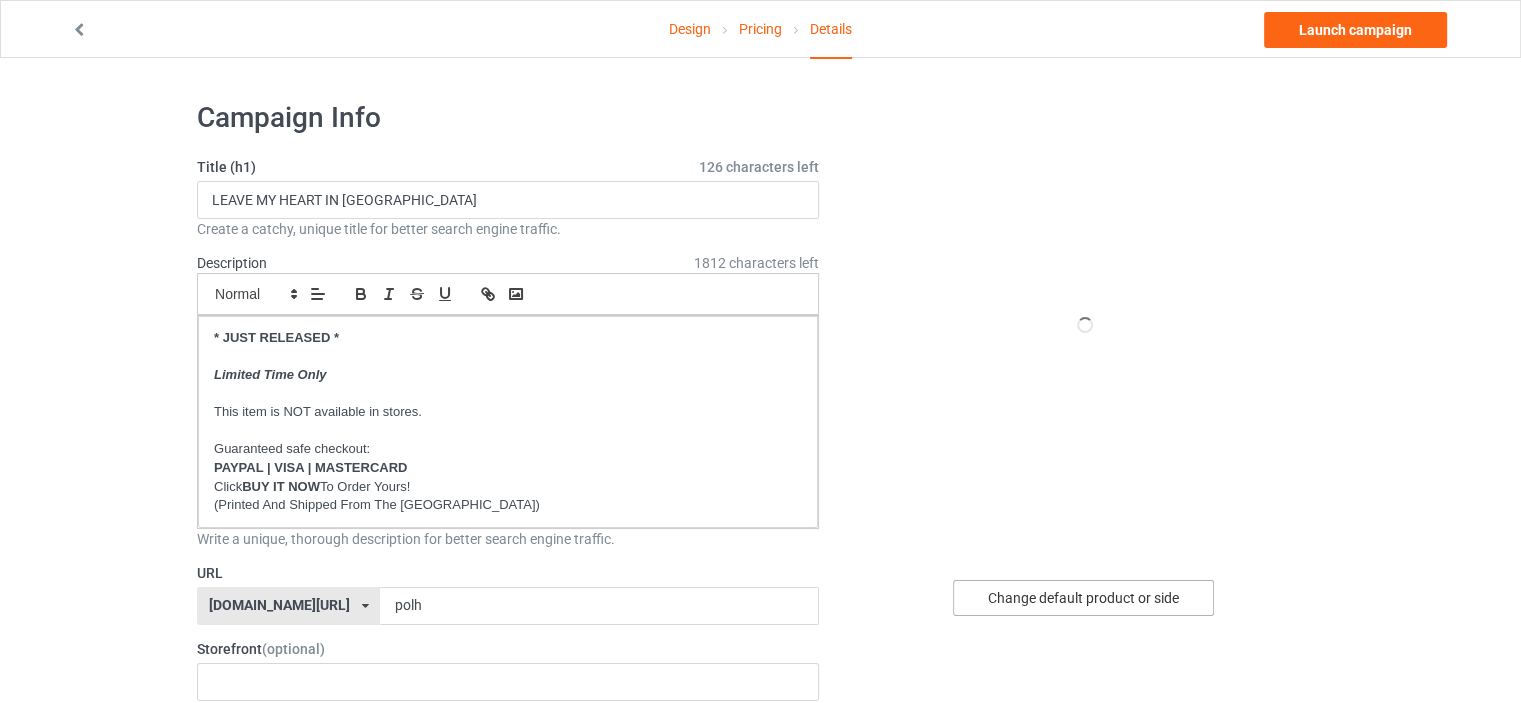 click on "Change default product or side" at bounding box center [1083, 598] 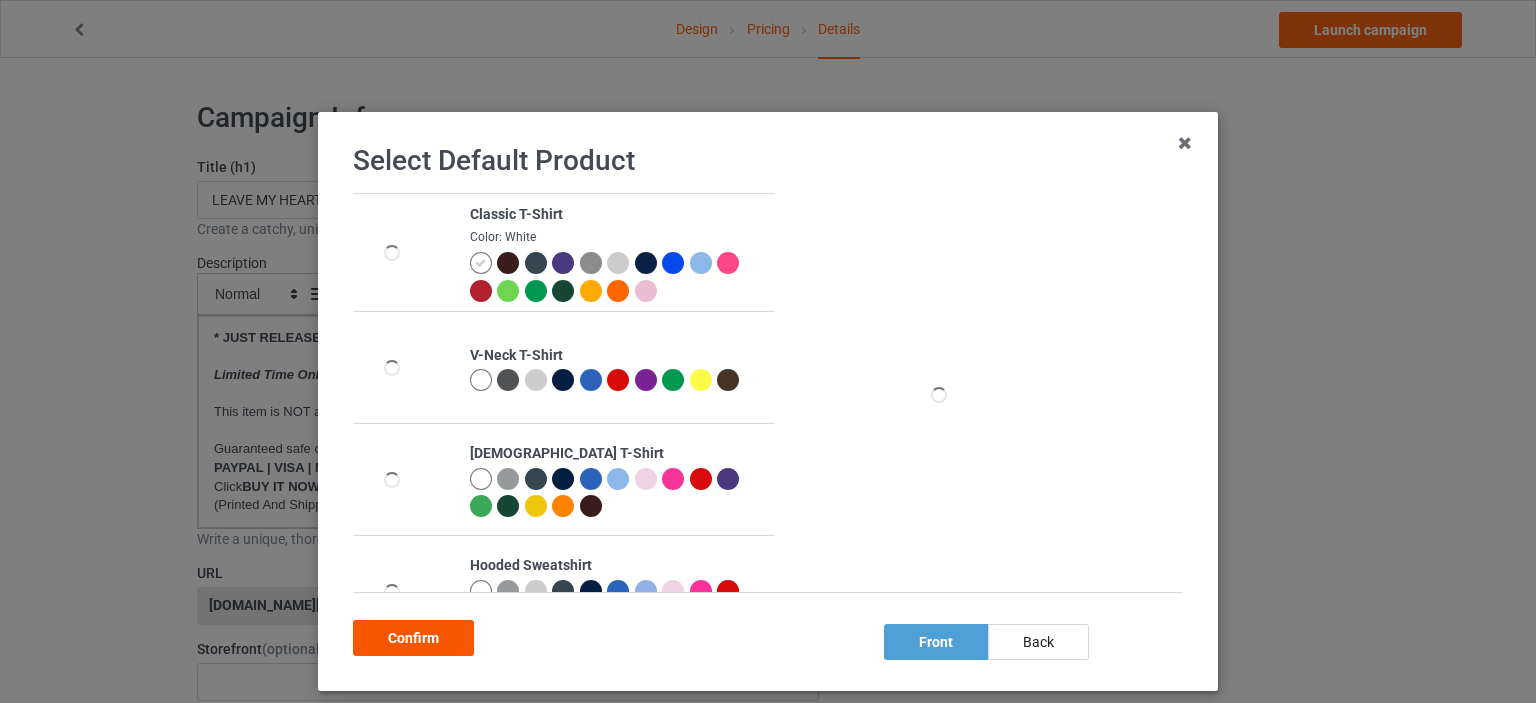 click on "Confirm" at bounding box center (413, 638) 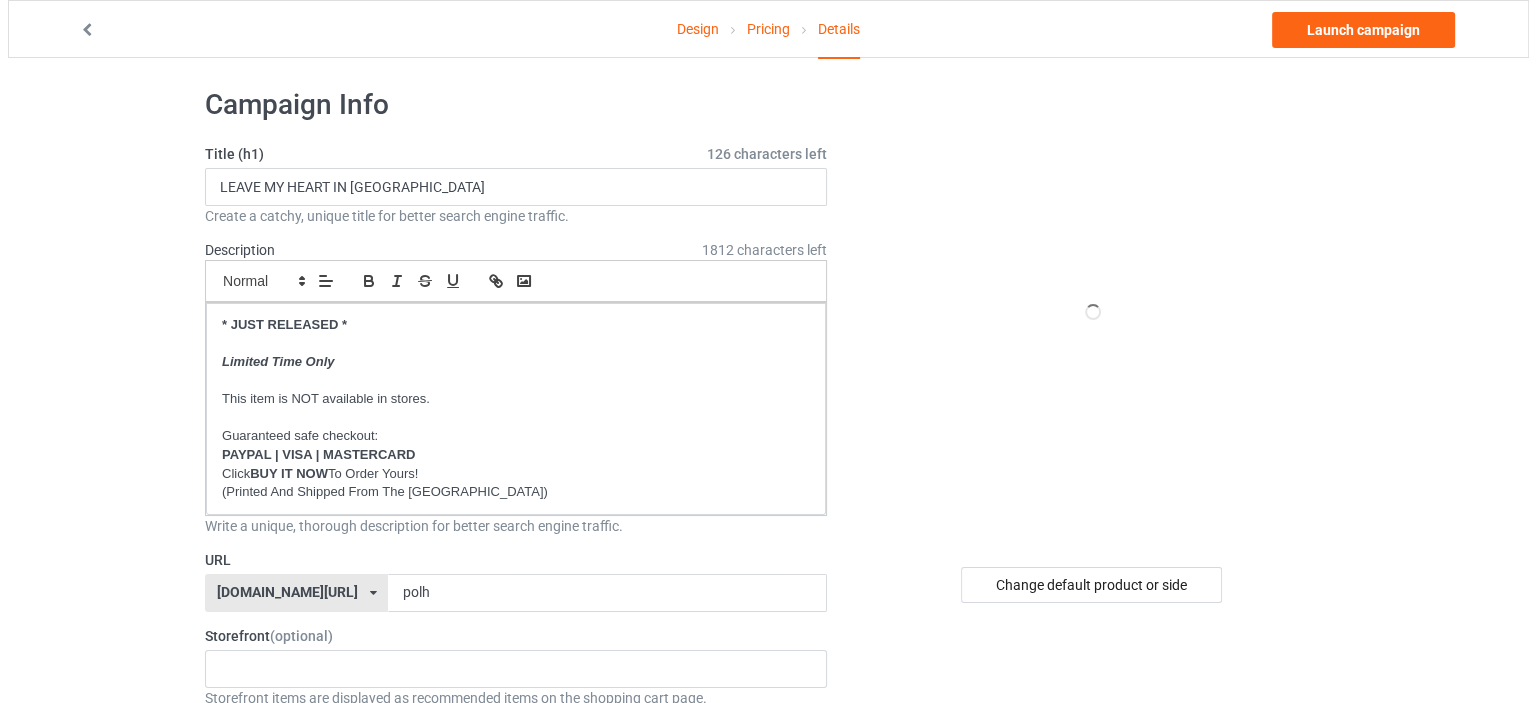 scroll, scrollTop: 0, scrollLeft: 0, axis: both 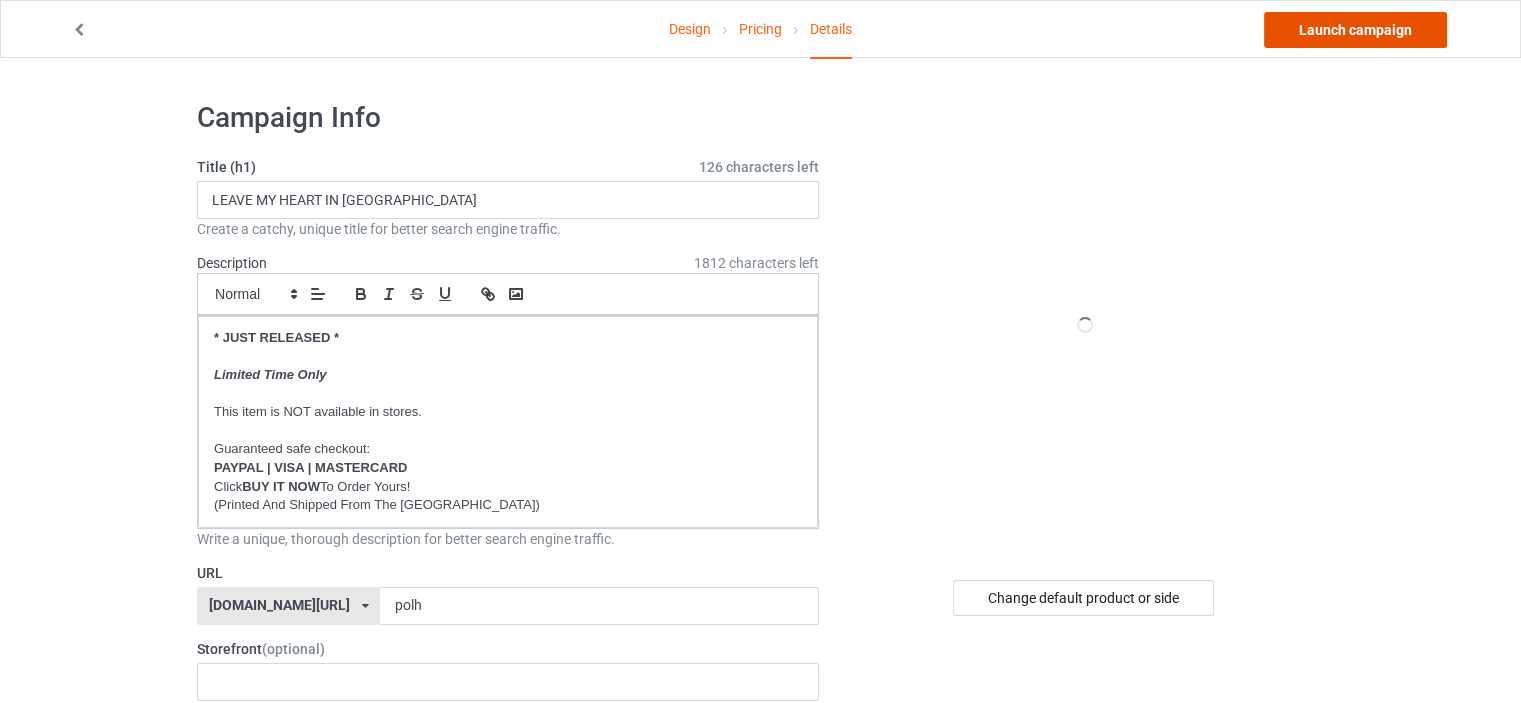 click on "Launch campaign" at bounding box center (1355, 30) 